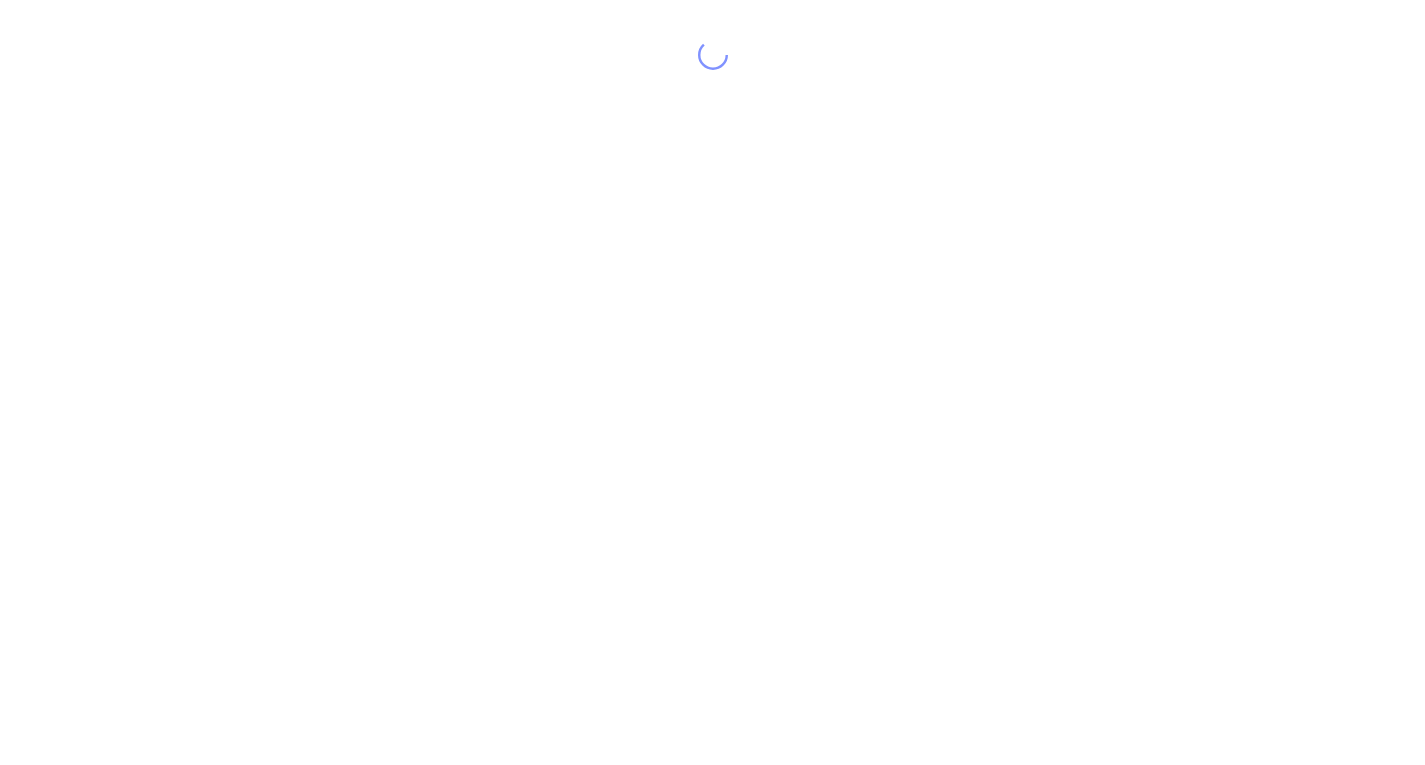 scroll, scrollTop: 0, scrollLeft: 0, axis: both 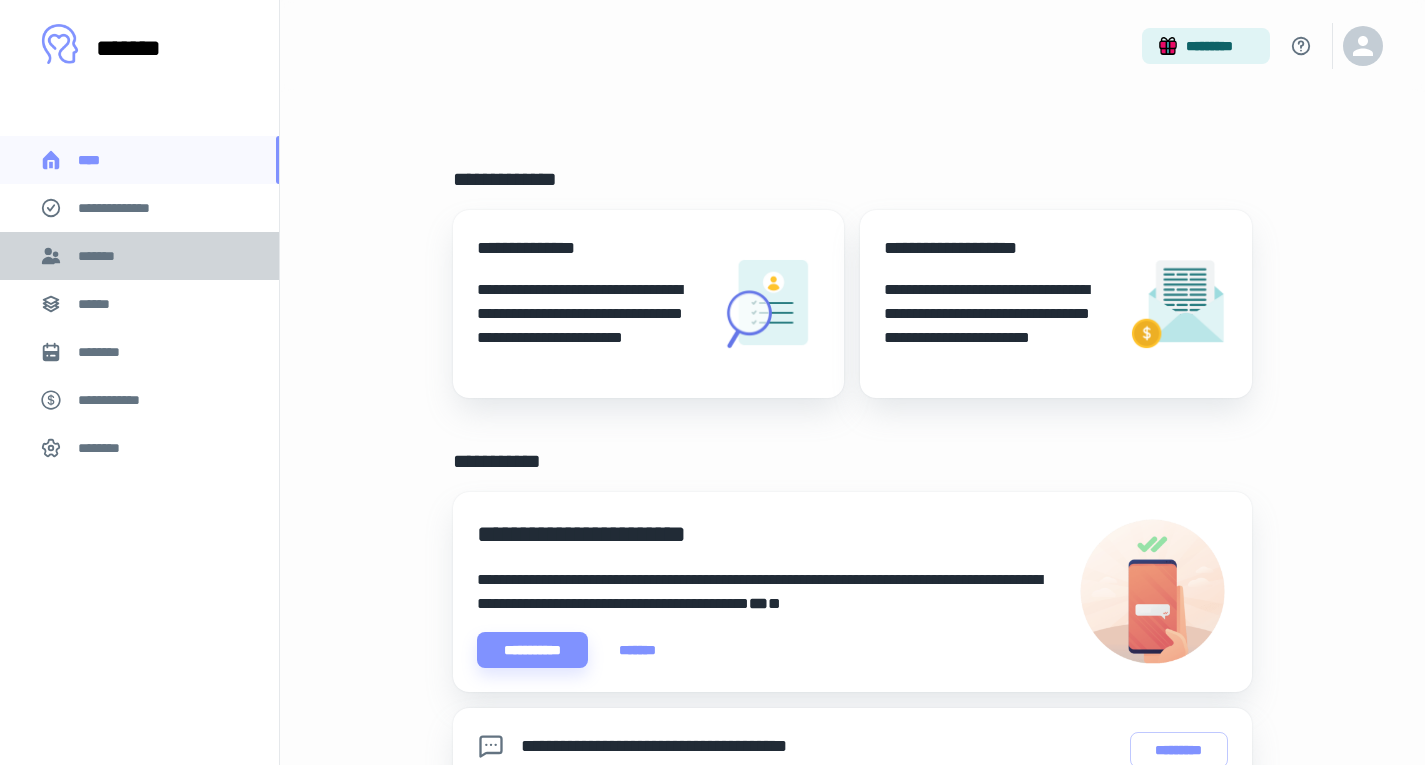 click on "*******" at bounding box center [100, 256] 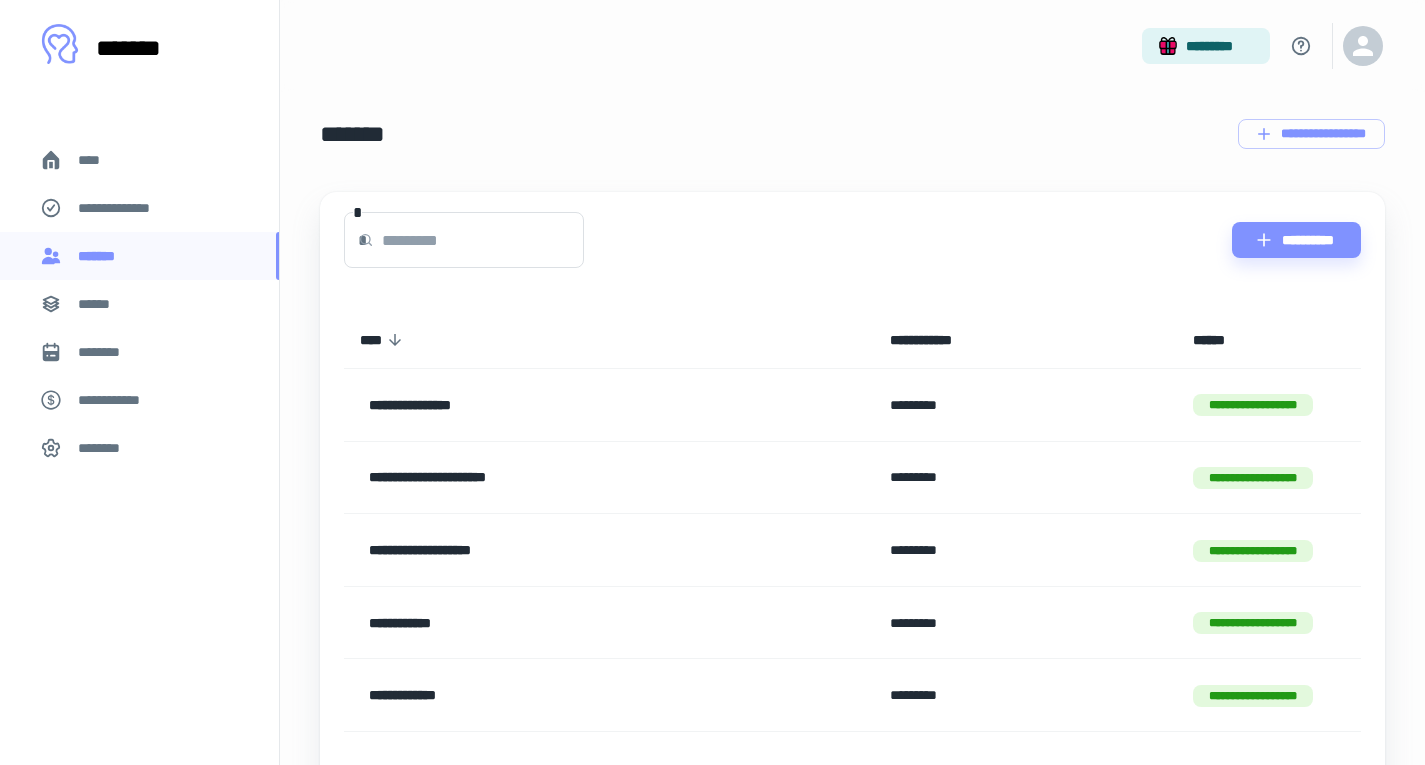 scroll, scrollTop: 179, scrollLeft: 0, axis: vertical 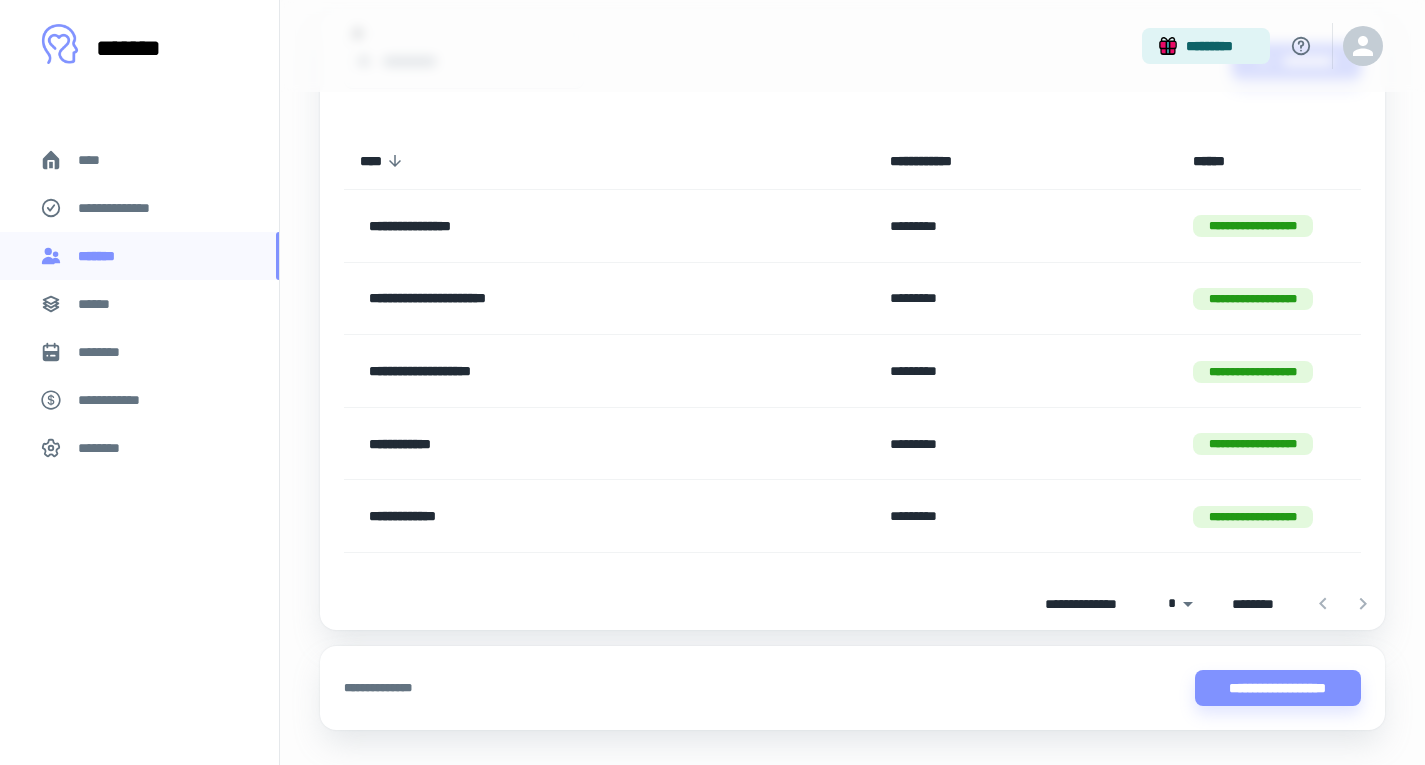 click on "**********" at bounding box center [562, 226] 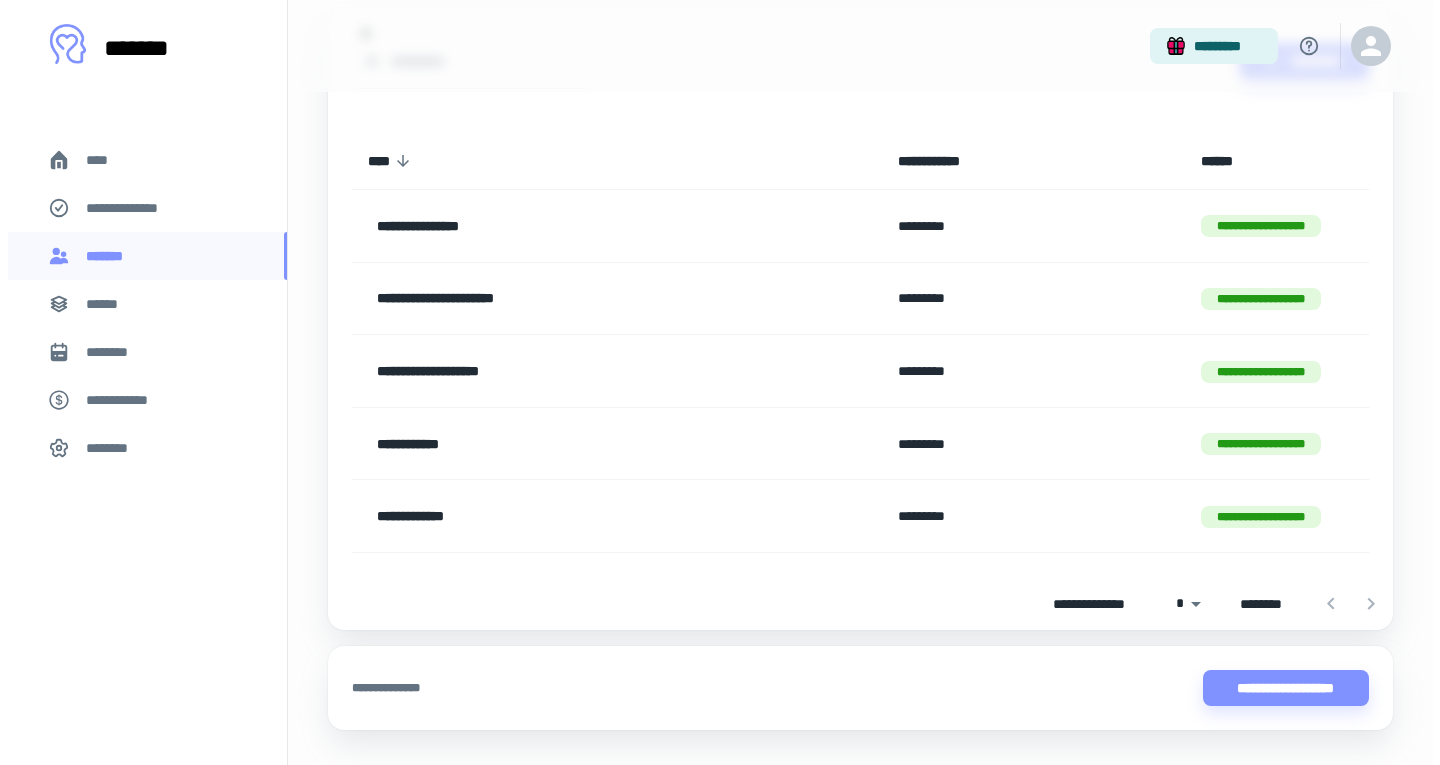 scroll, scrollTop: 0, scrollLeft: 0, axis: both 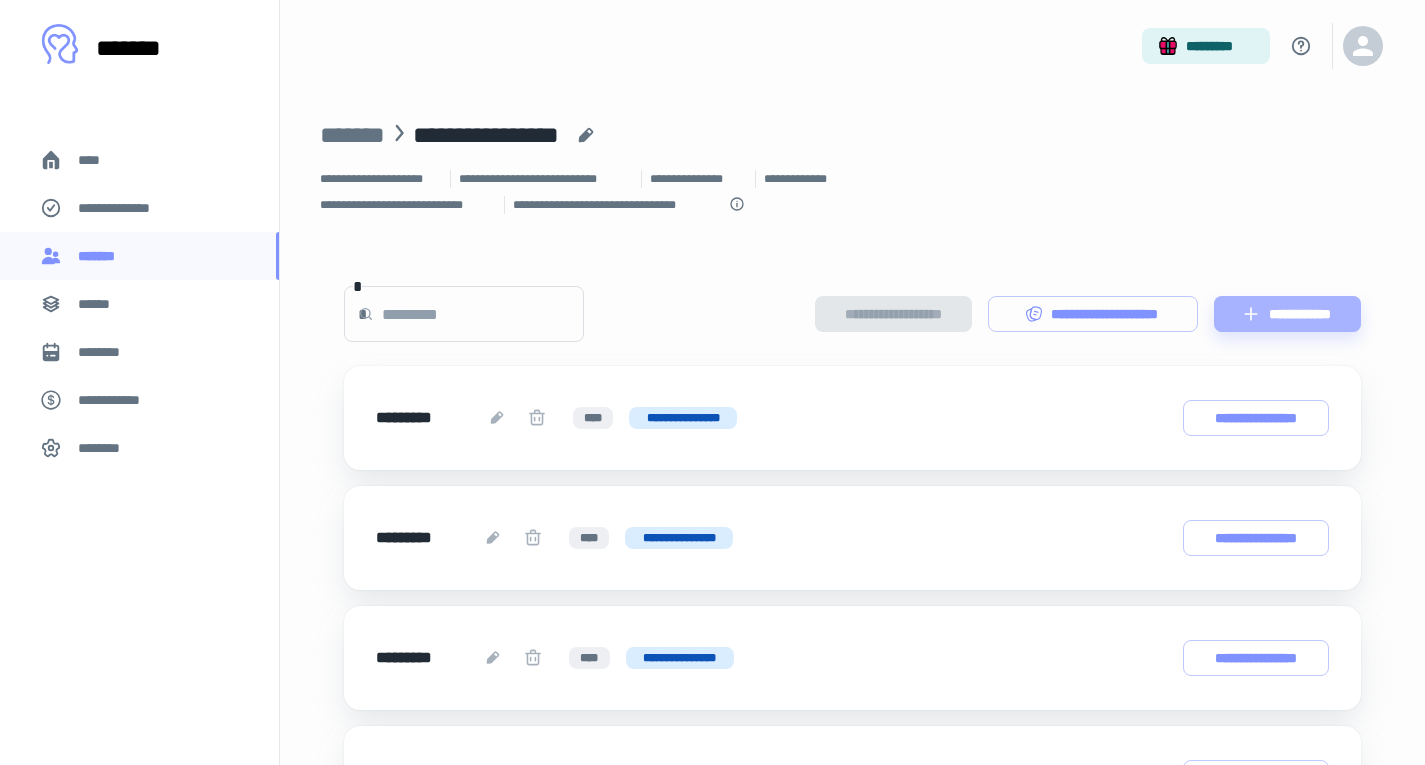 click on "**********" at bounding box center [1287, 314] 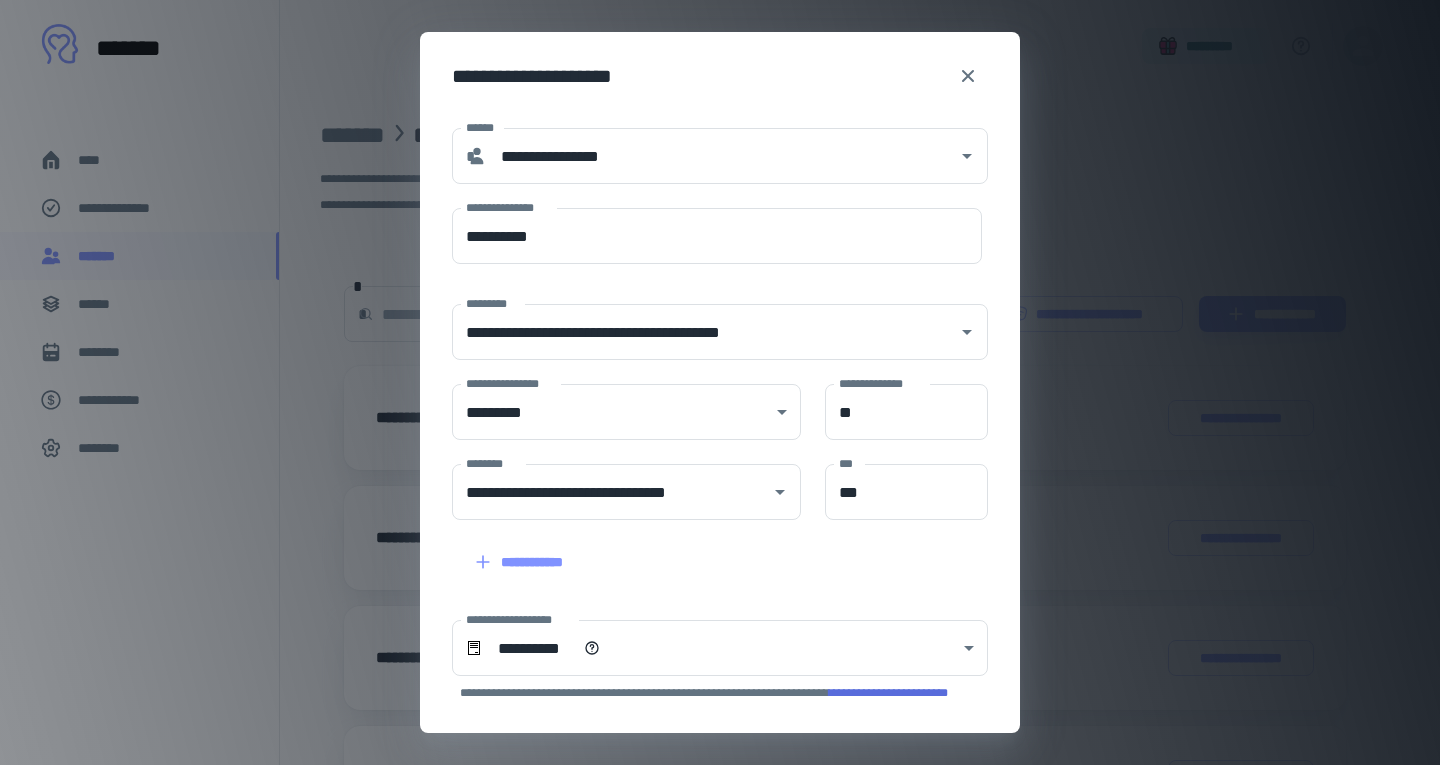 click on "**********" at bounding box center [717, 236] 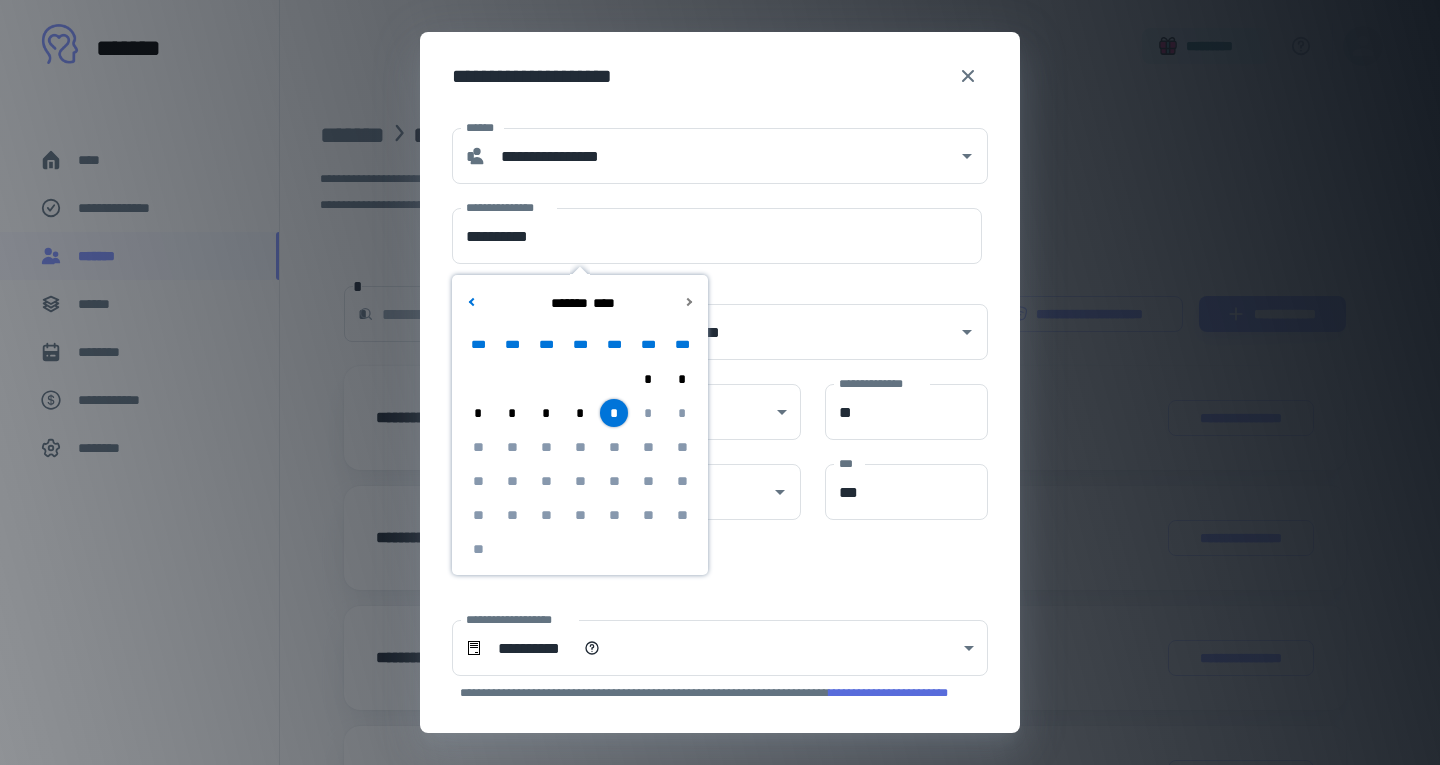 click on "*" at bounding box center (512, 413) 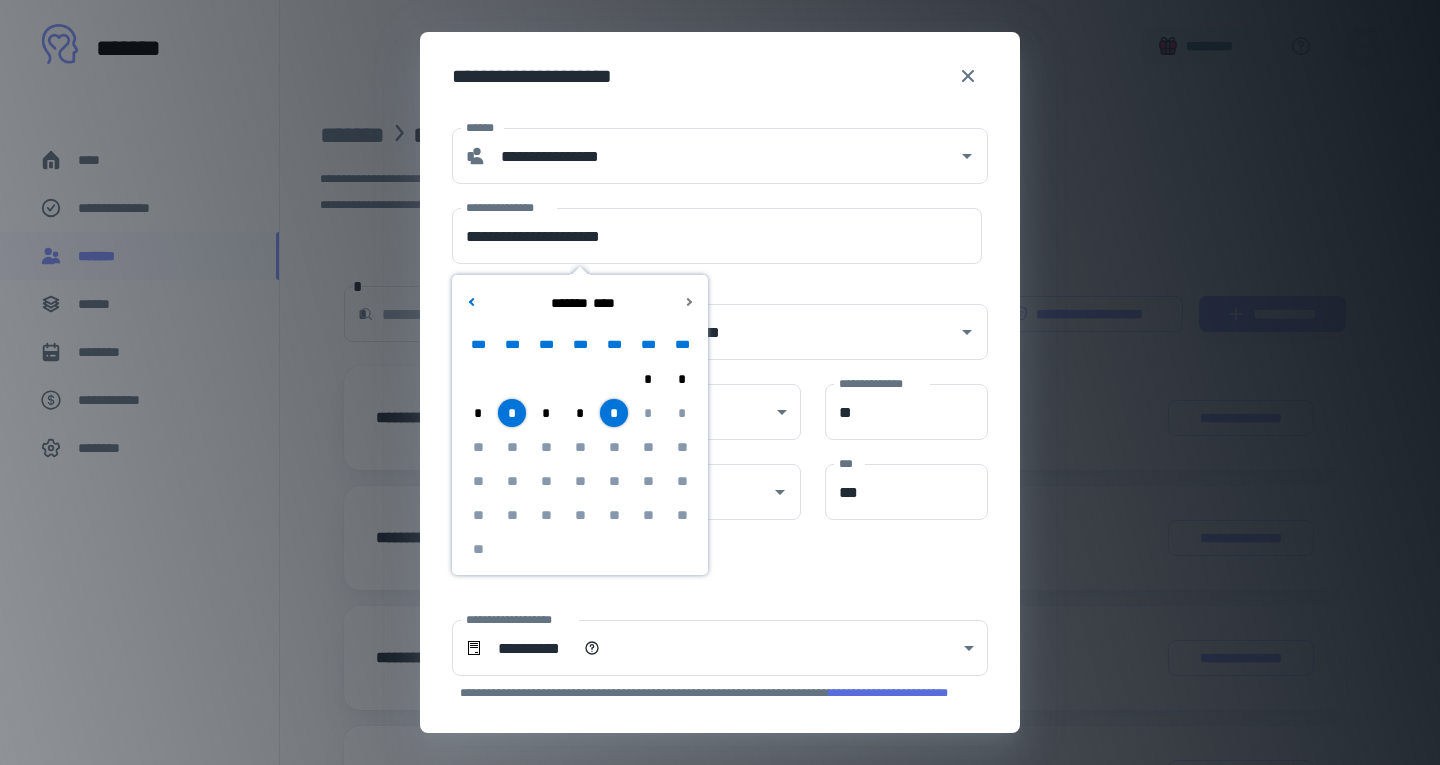 click on "*" at bounding box center (614, 413) 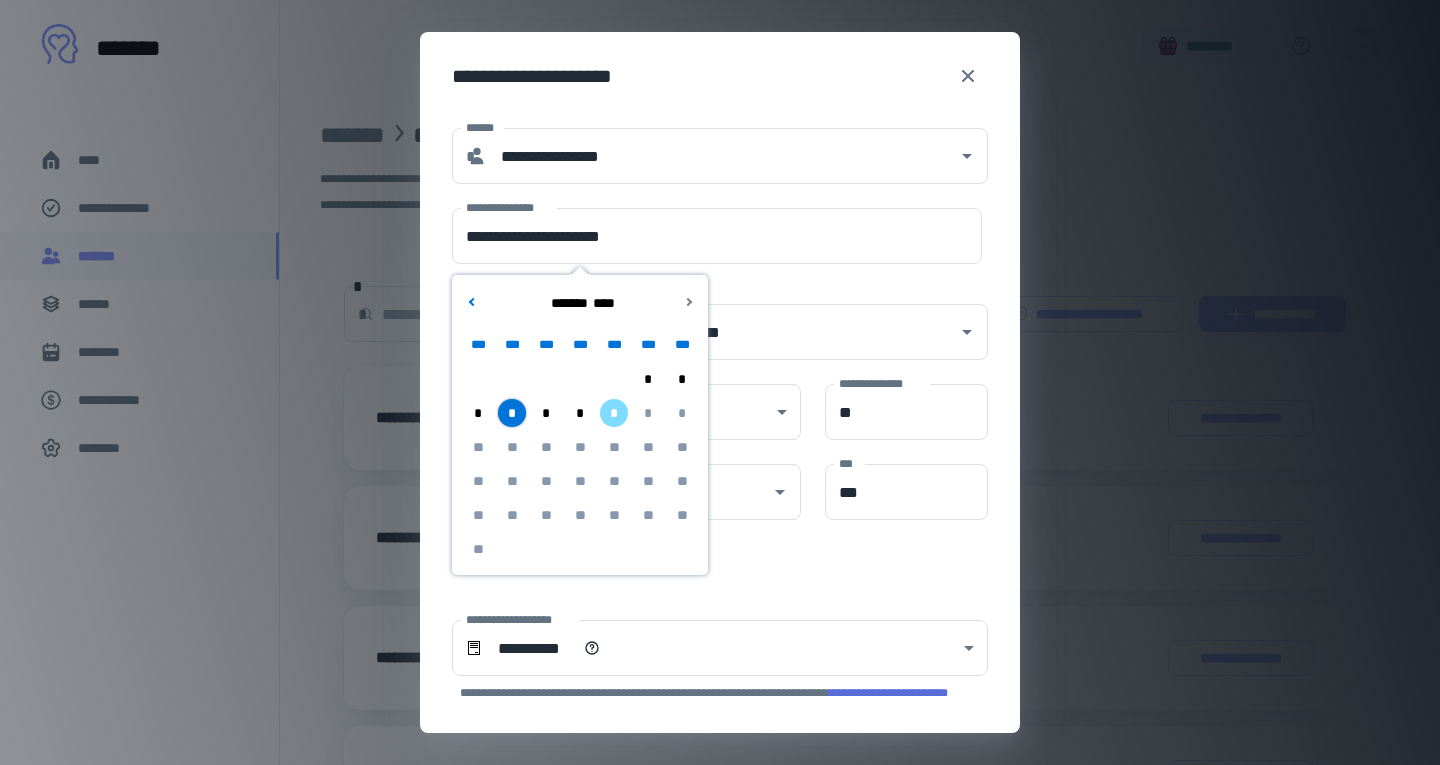 type on "**********" 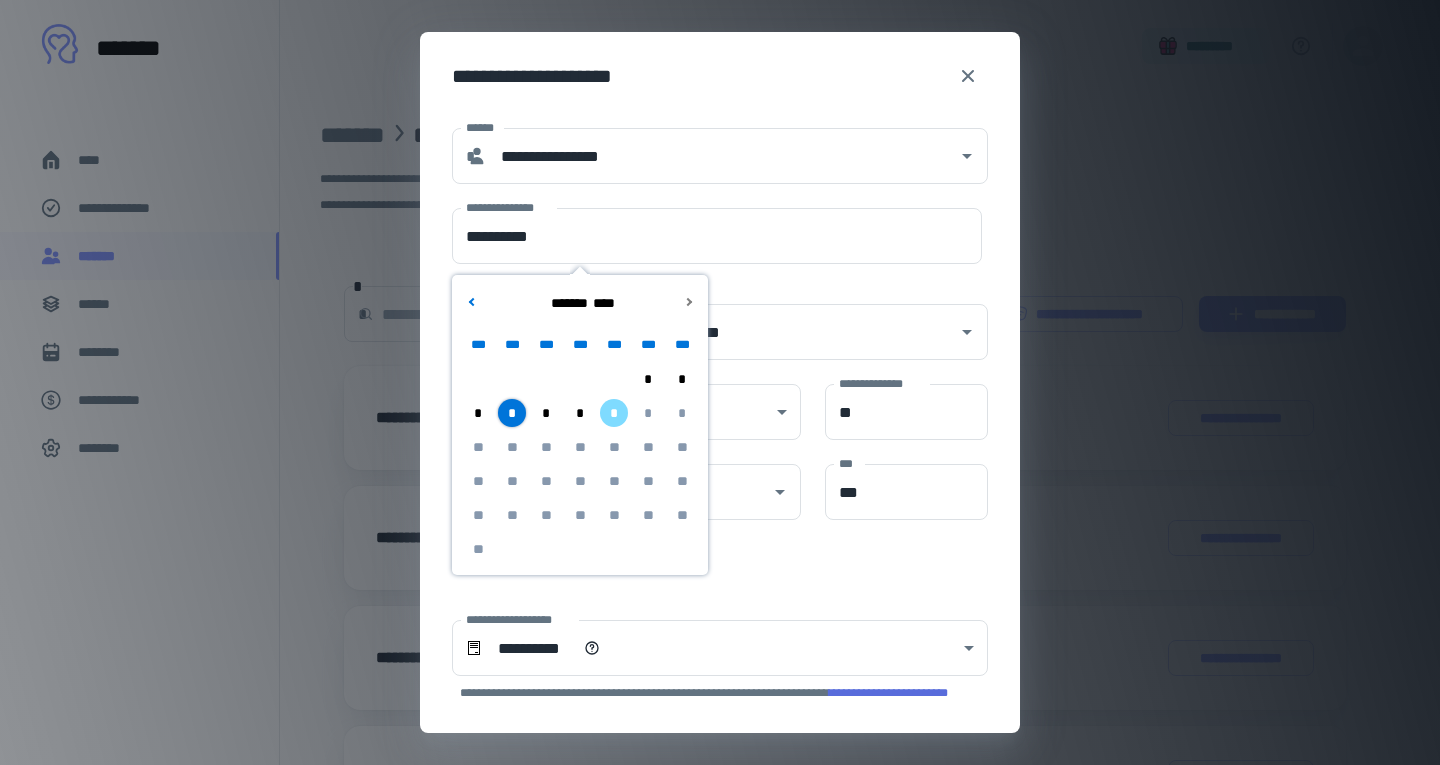 click on "**********" at bounding box center [708, 320] 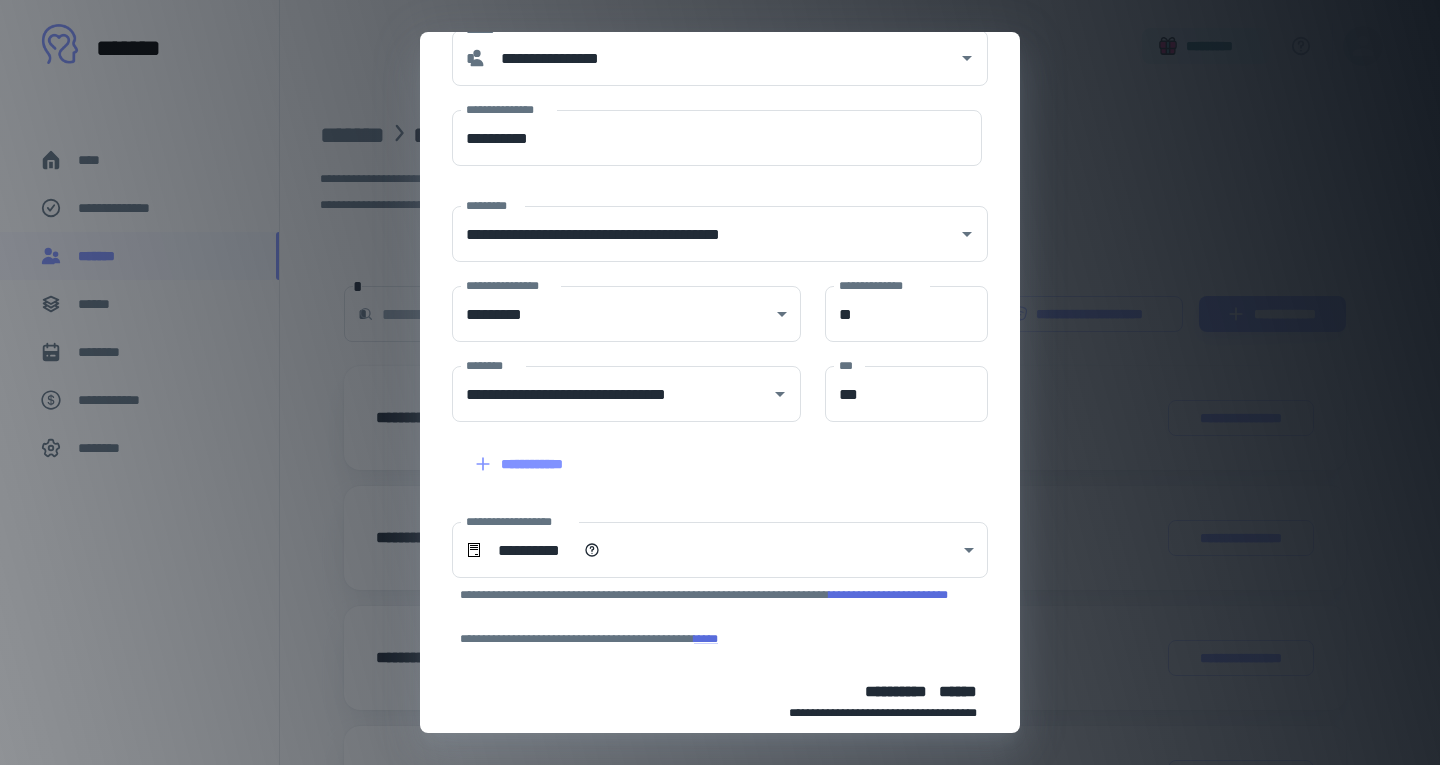 scroll, scrollTop: 203, scrollLeft: 0, axis: vertical 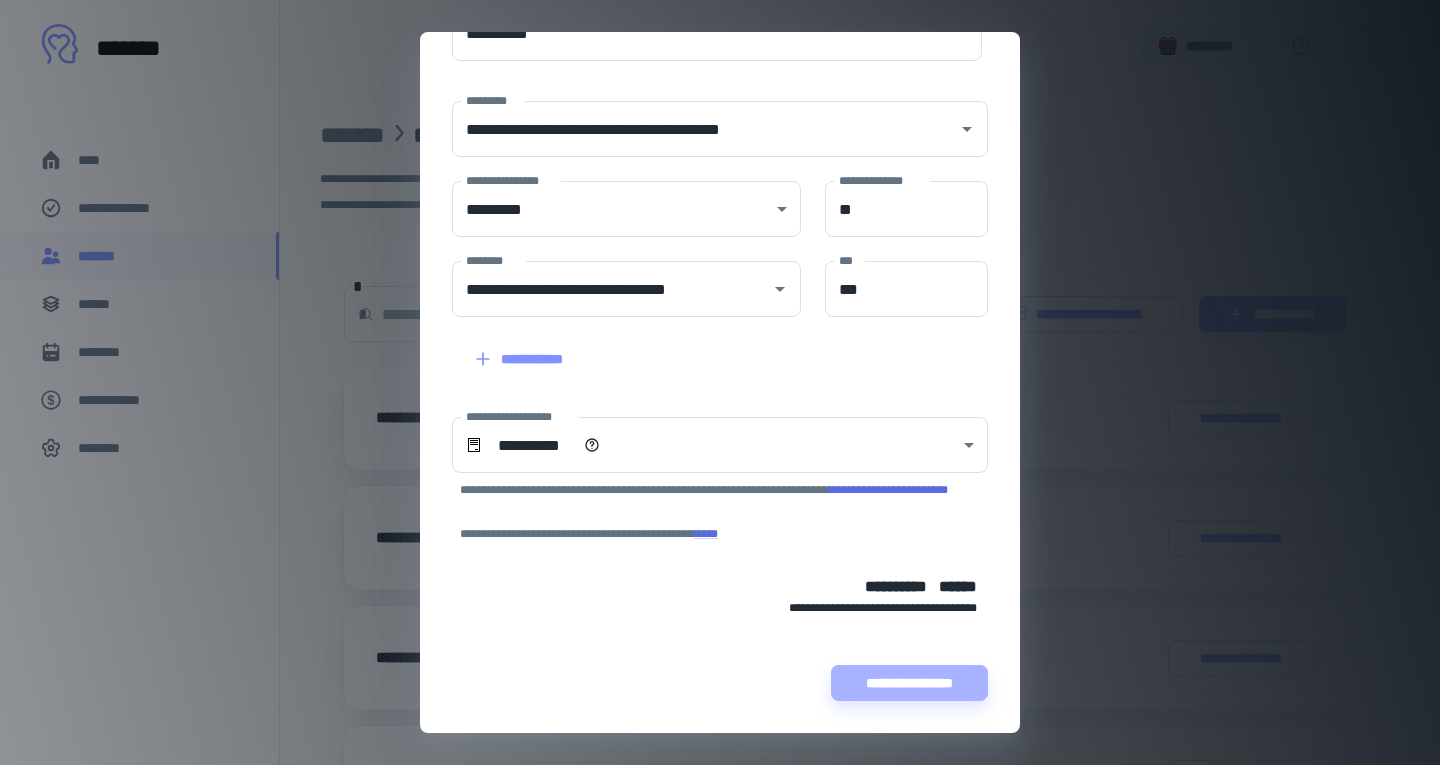 click on "**********" at bounding box center (909, 683) 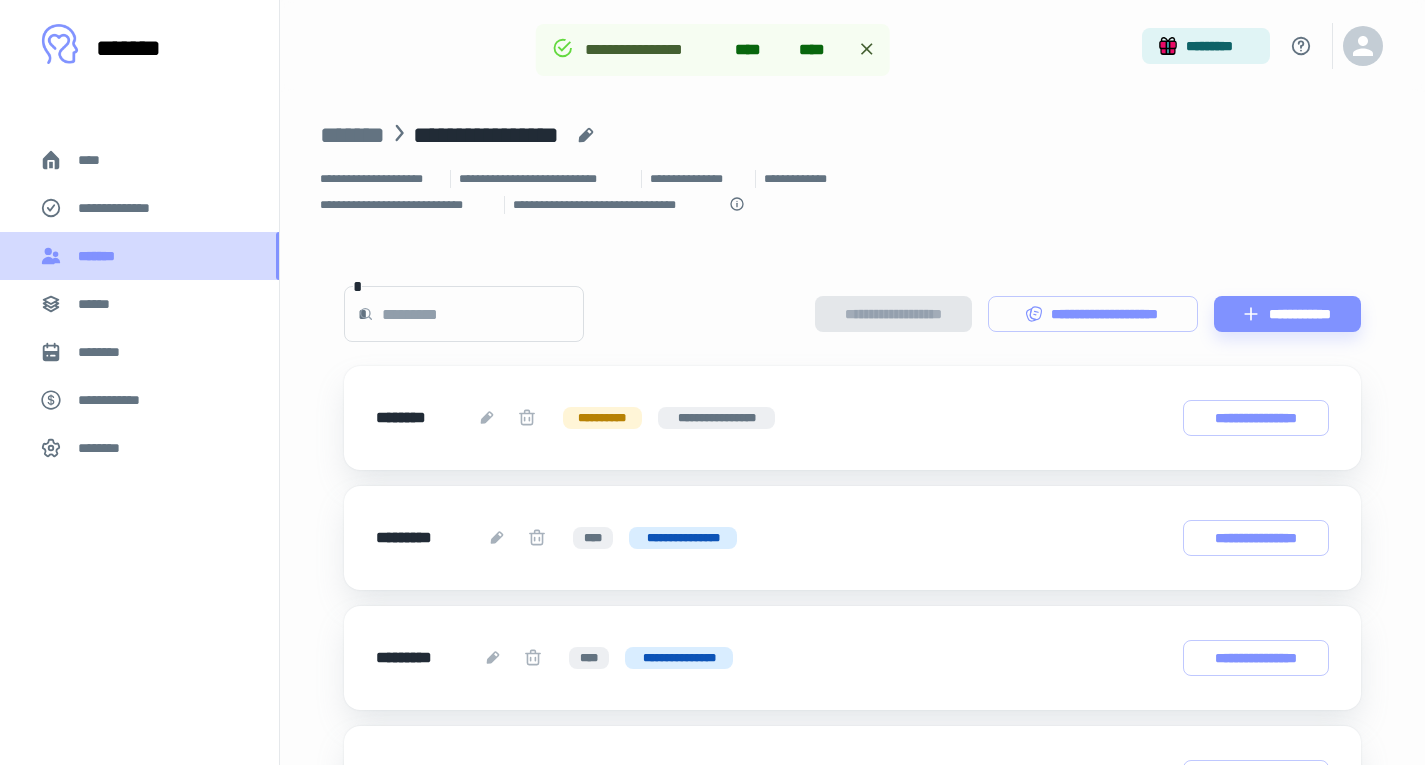 click on "*******" at bounding box center [139, 256] 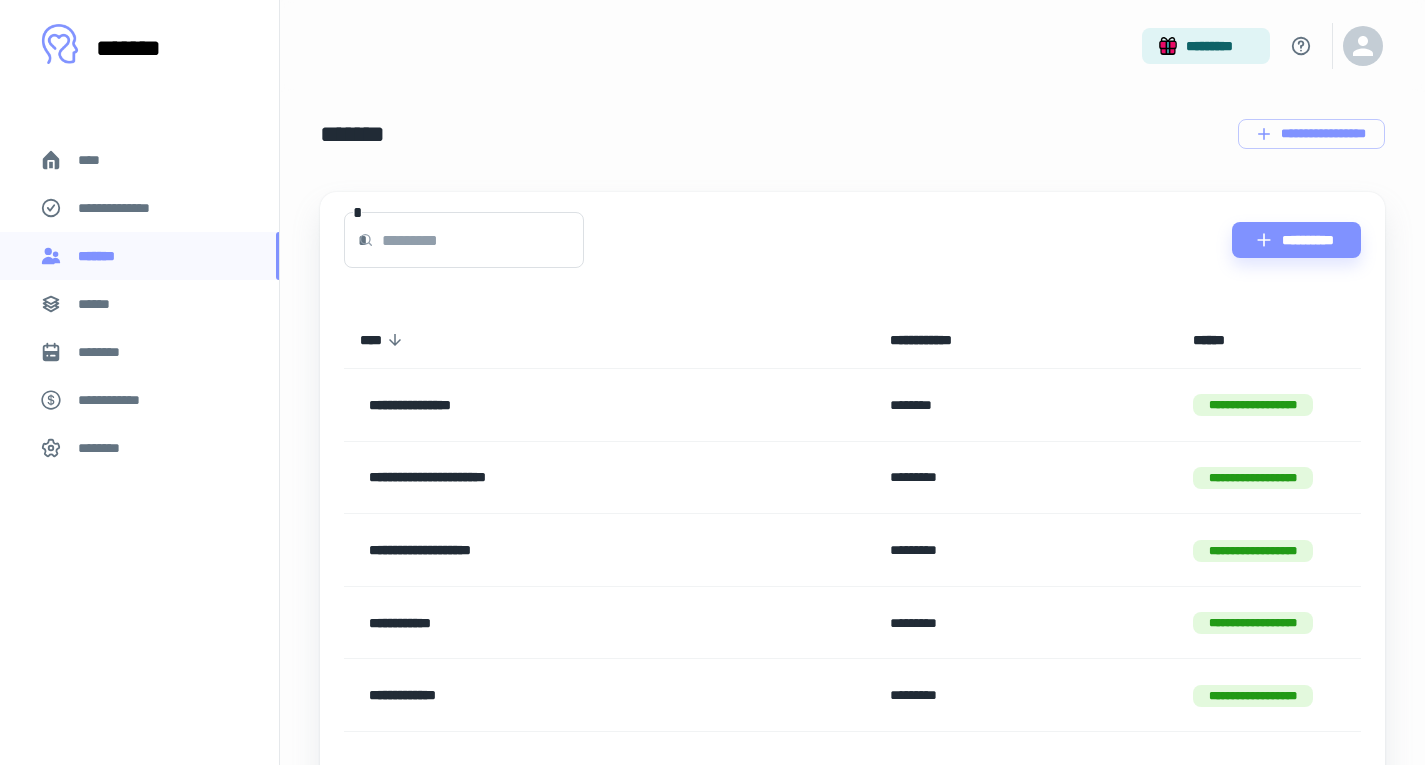click on "**********" at bounding box center [562, 478] 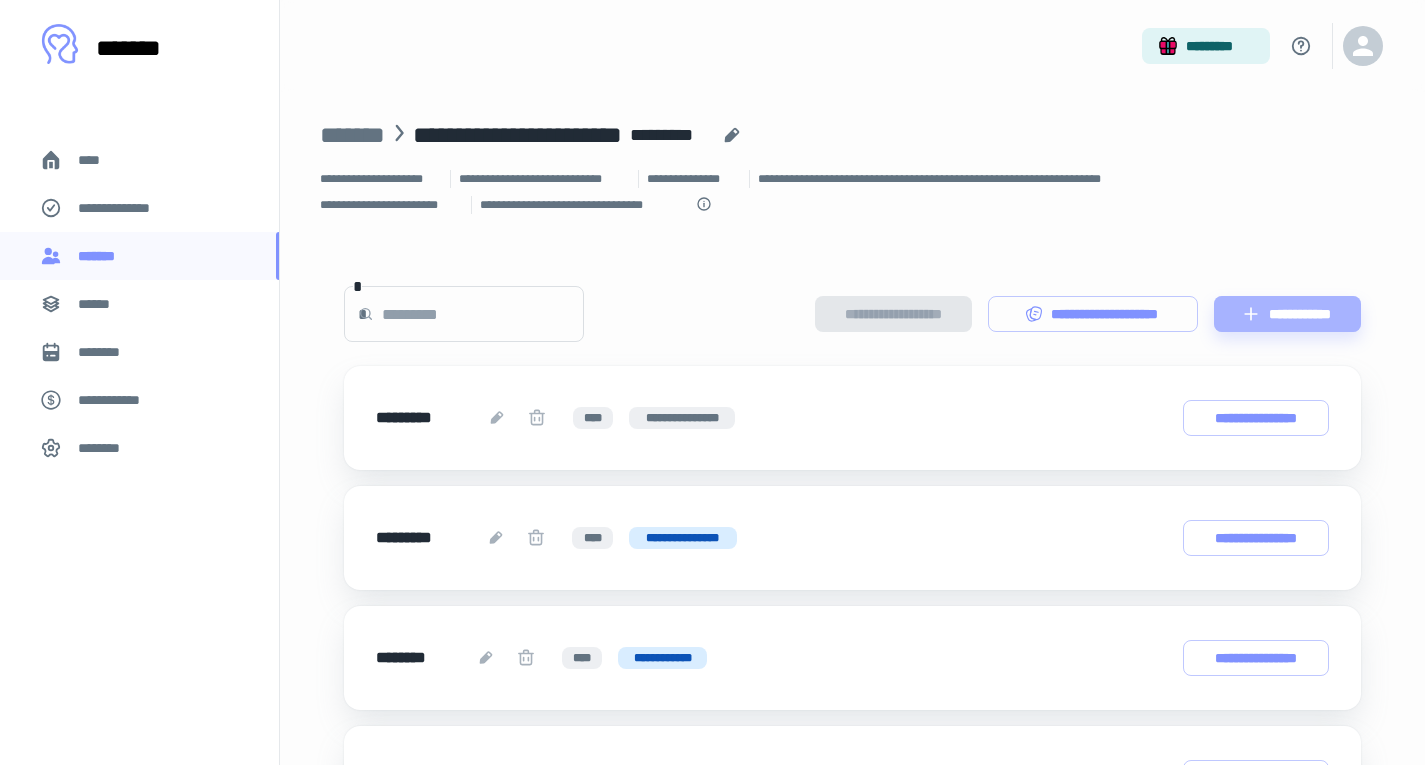 click on "**********" at bounding box center [1287, 314] 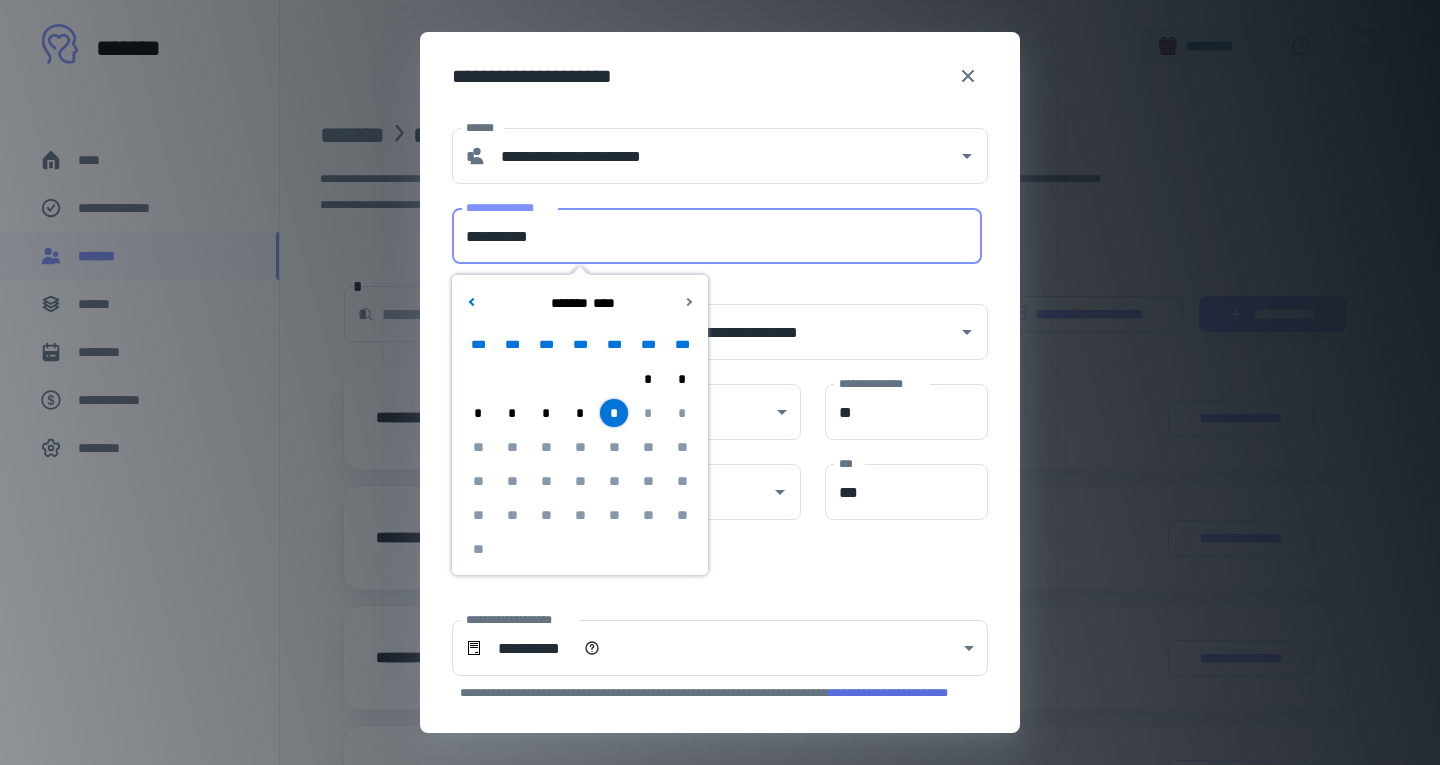 click on "**********" at bounding box center [717, 236] 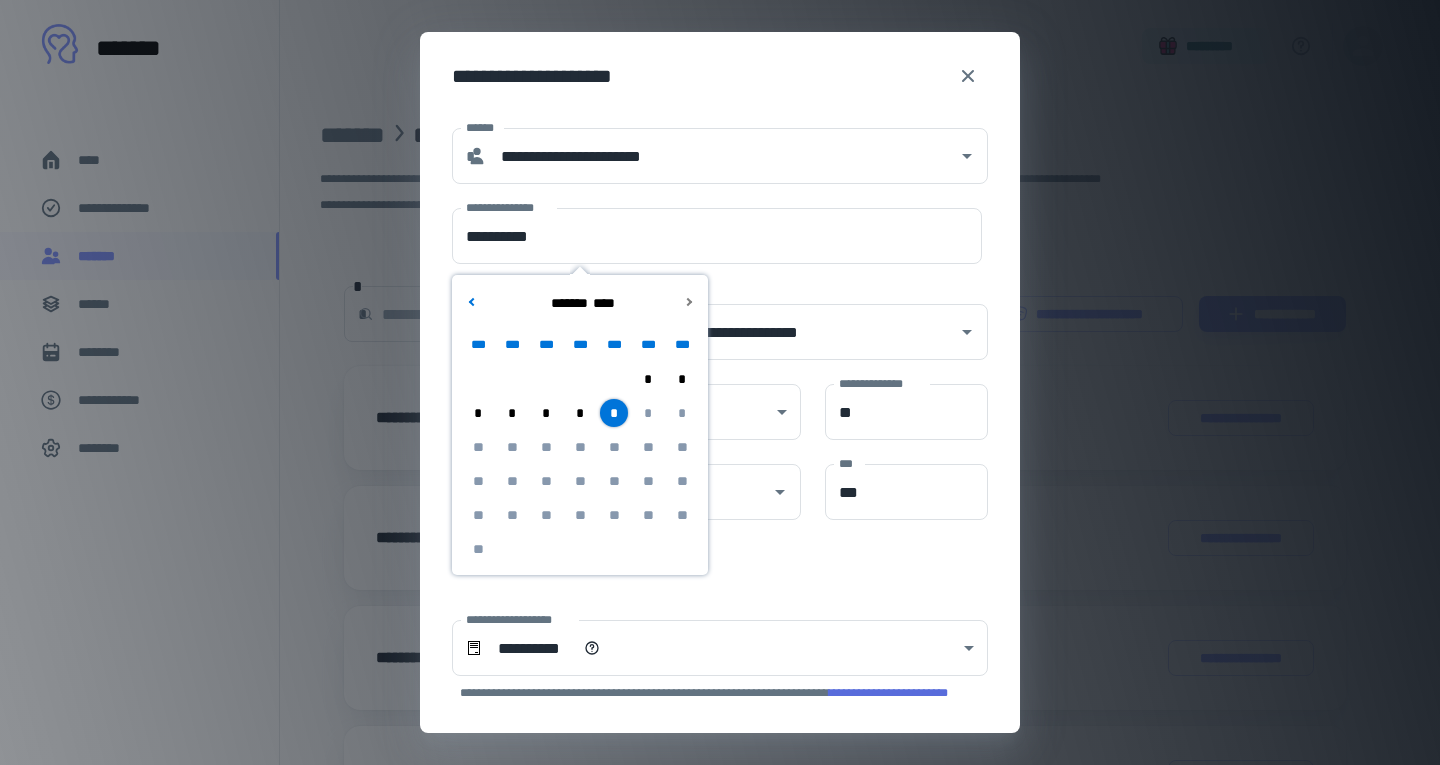 click on "*" at bounding box center (580, 413) 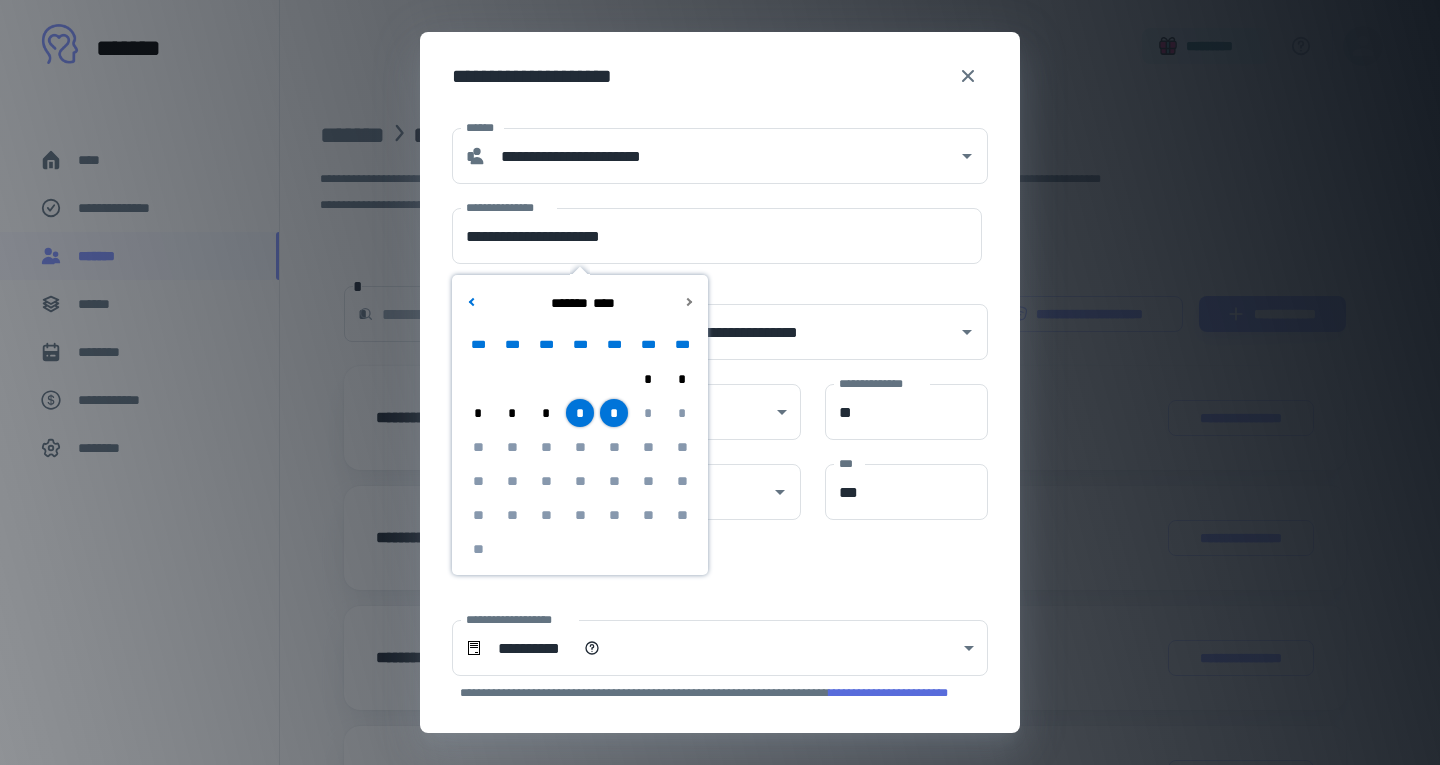click on "*" at bounding box center (614, 413) 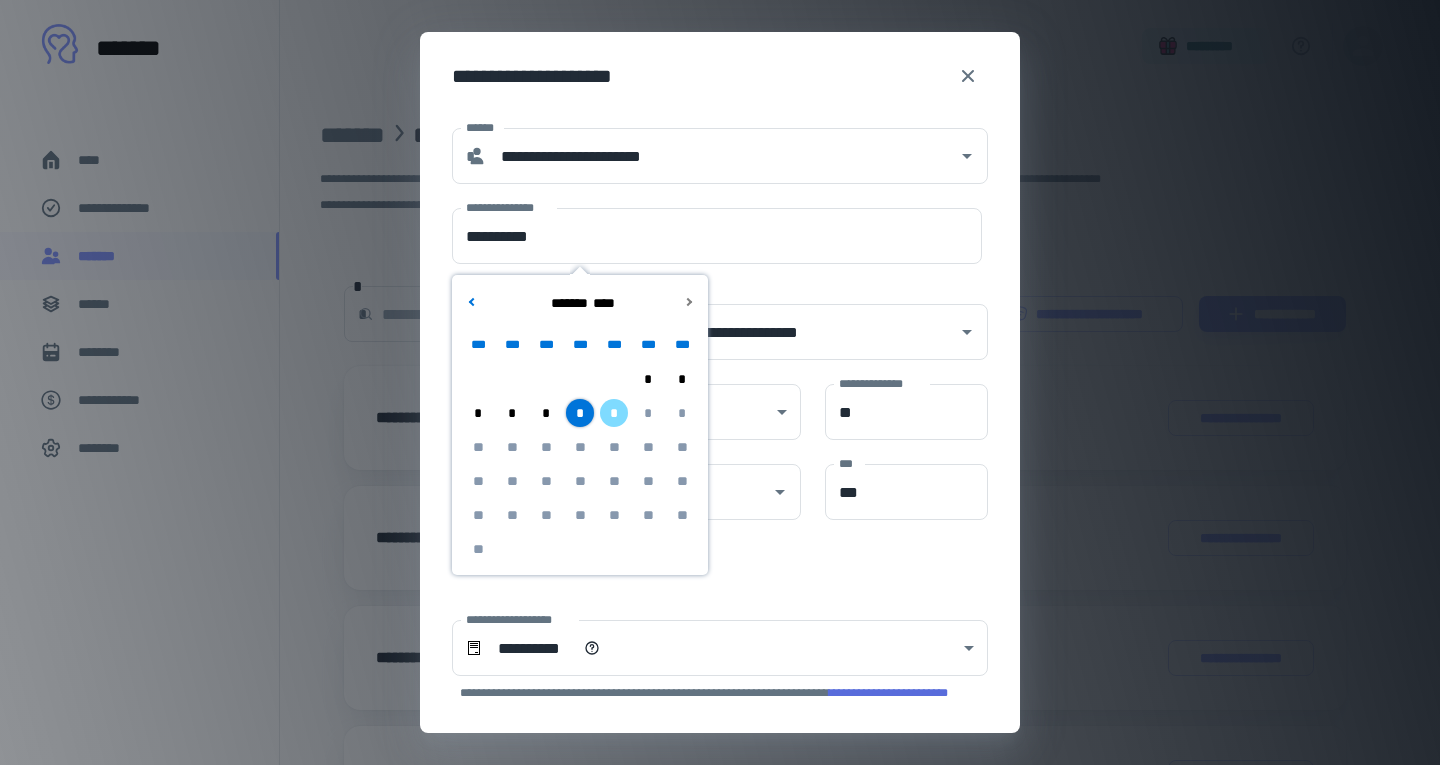click on "**********" at bounding box center (720, 556) 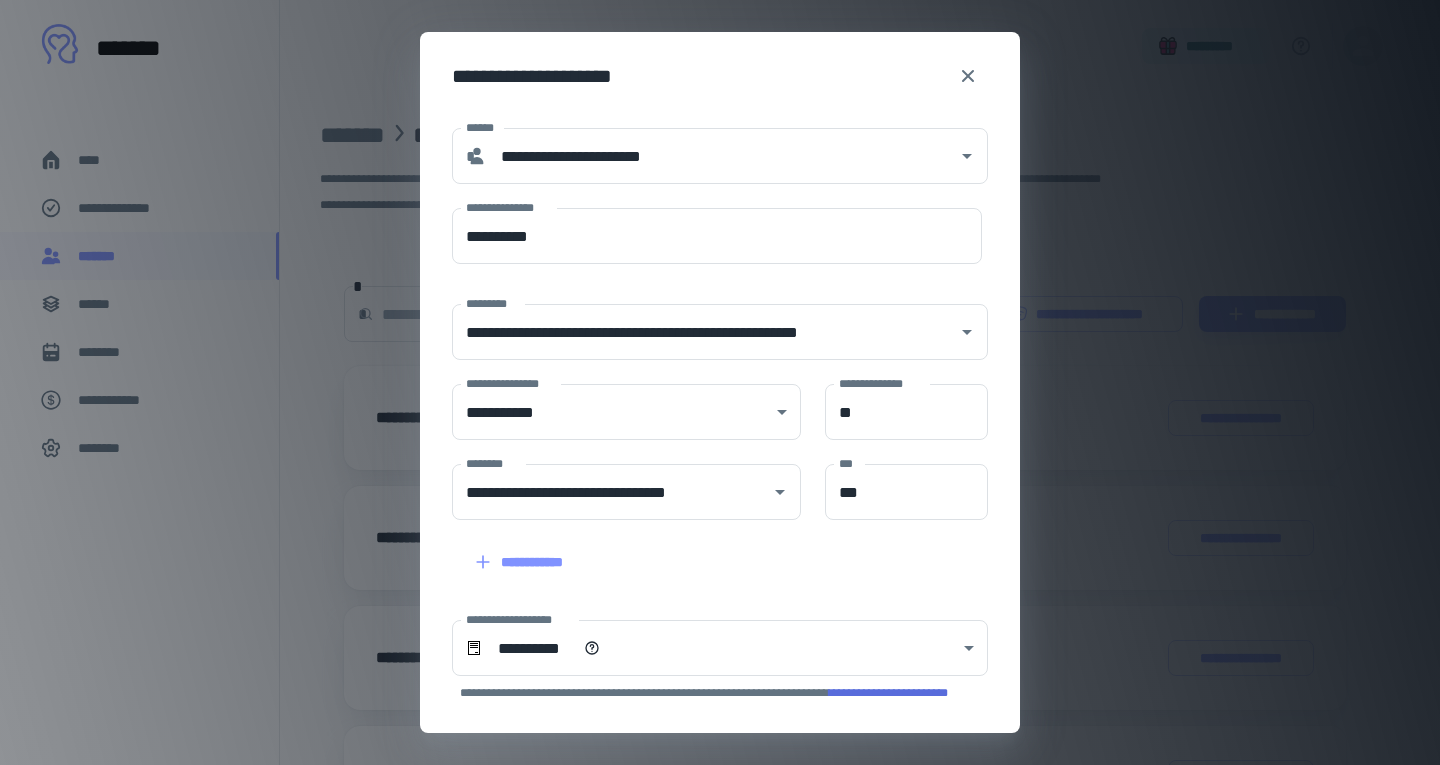 scroll, scrollTop: 203, scrollLeft: 0, axis: vertical 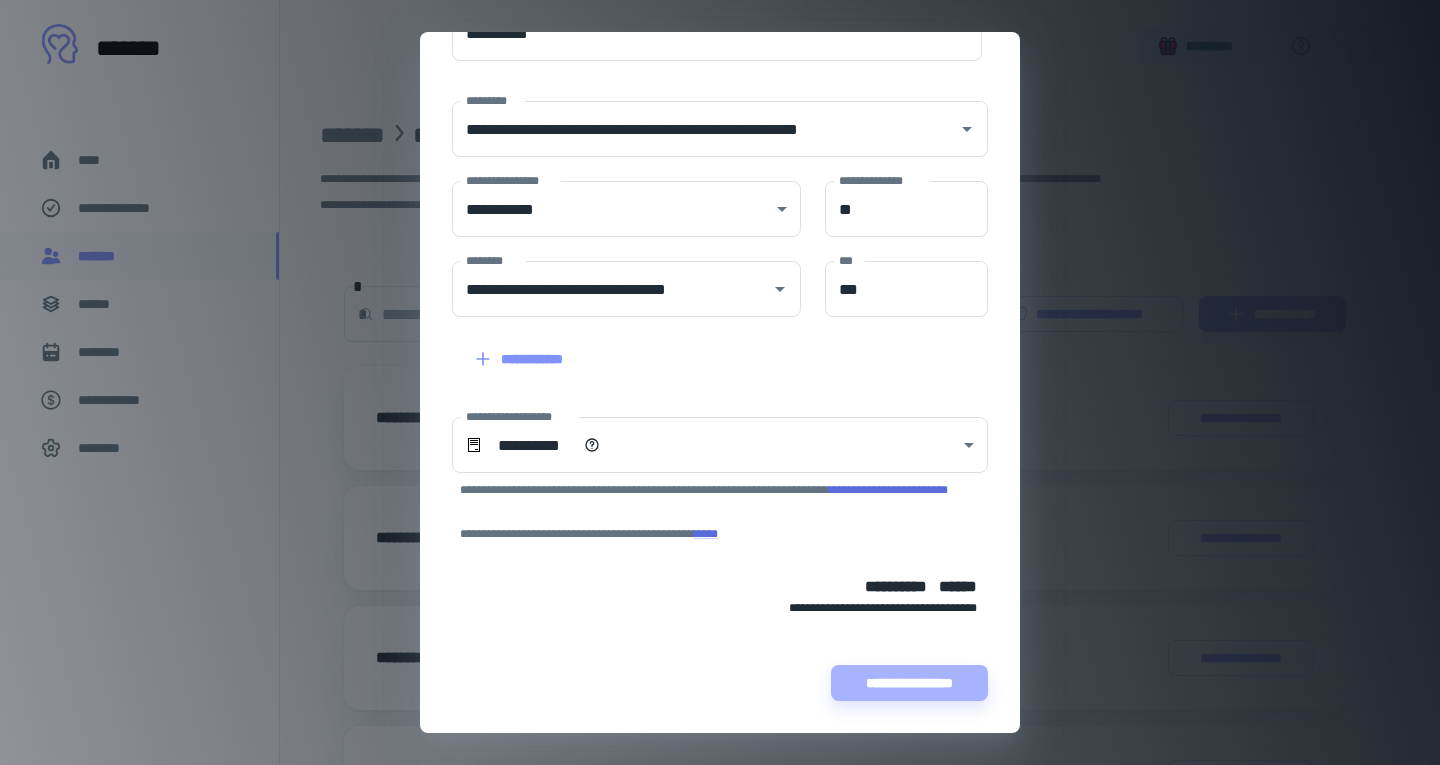 click on "**********" at bounding box center (909, 683) 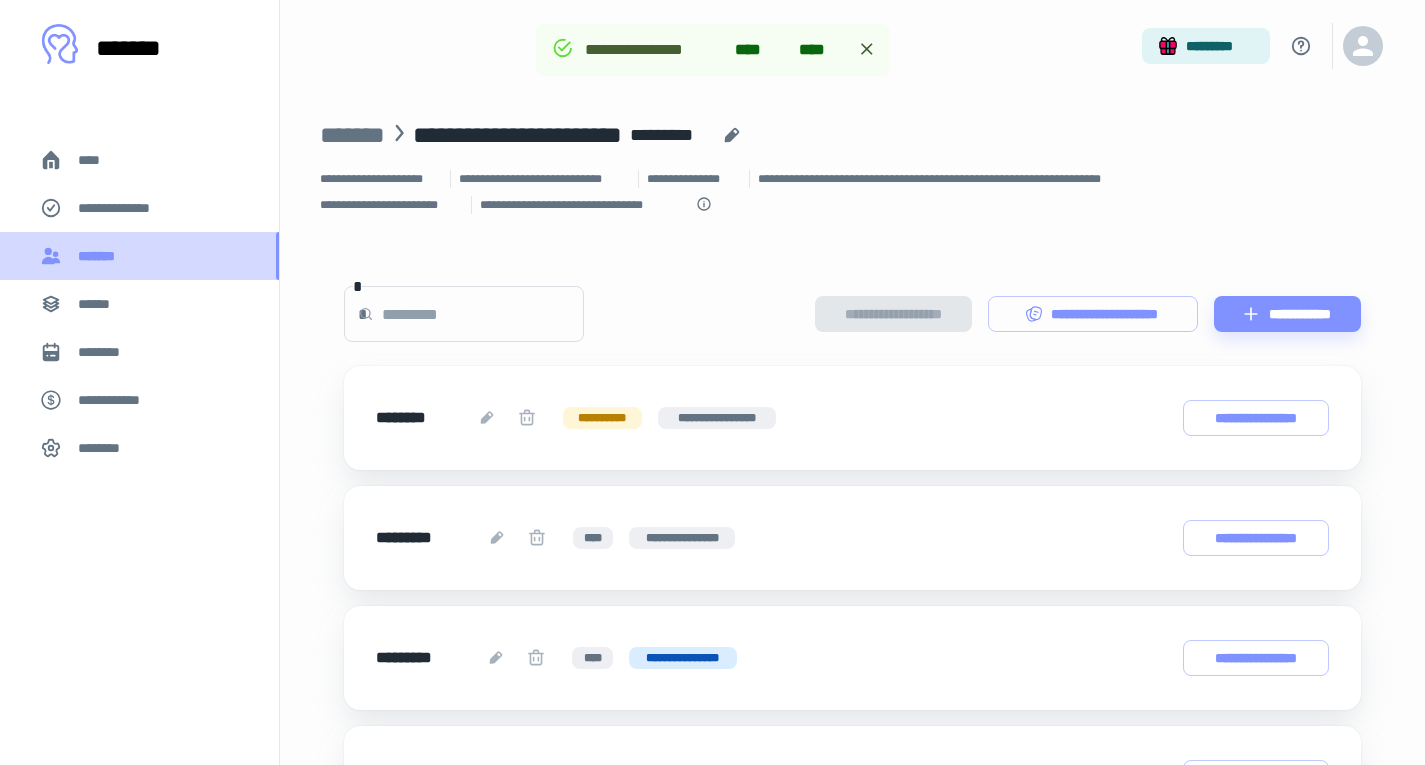 click on "*******" at bounding box center [139, 256] 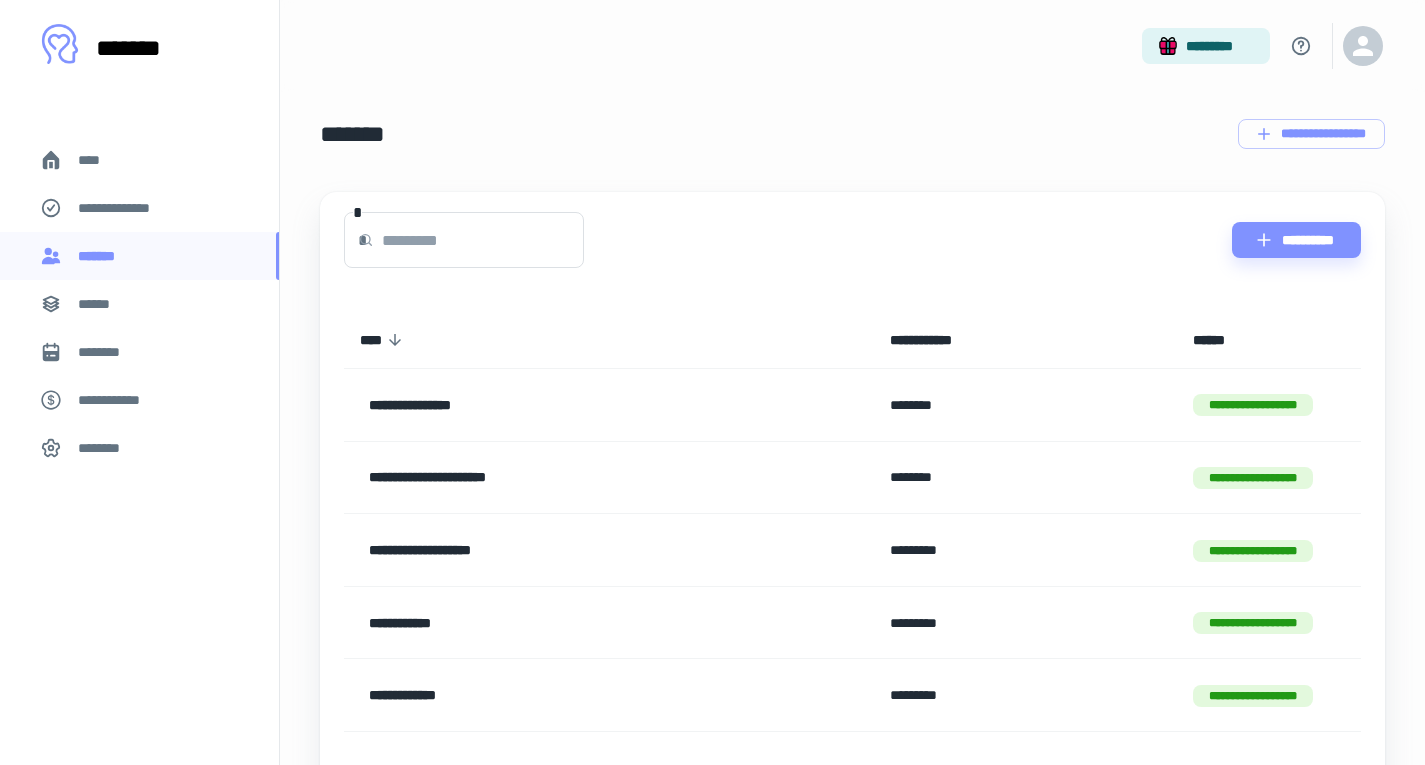 click on "**********" at bounding box center [562, 550] 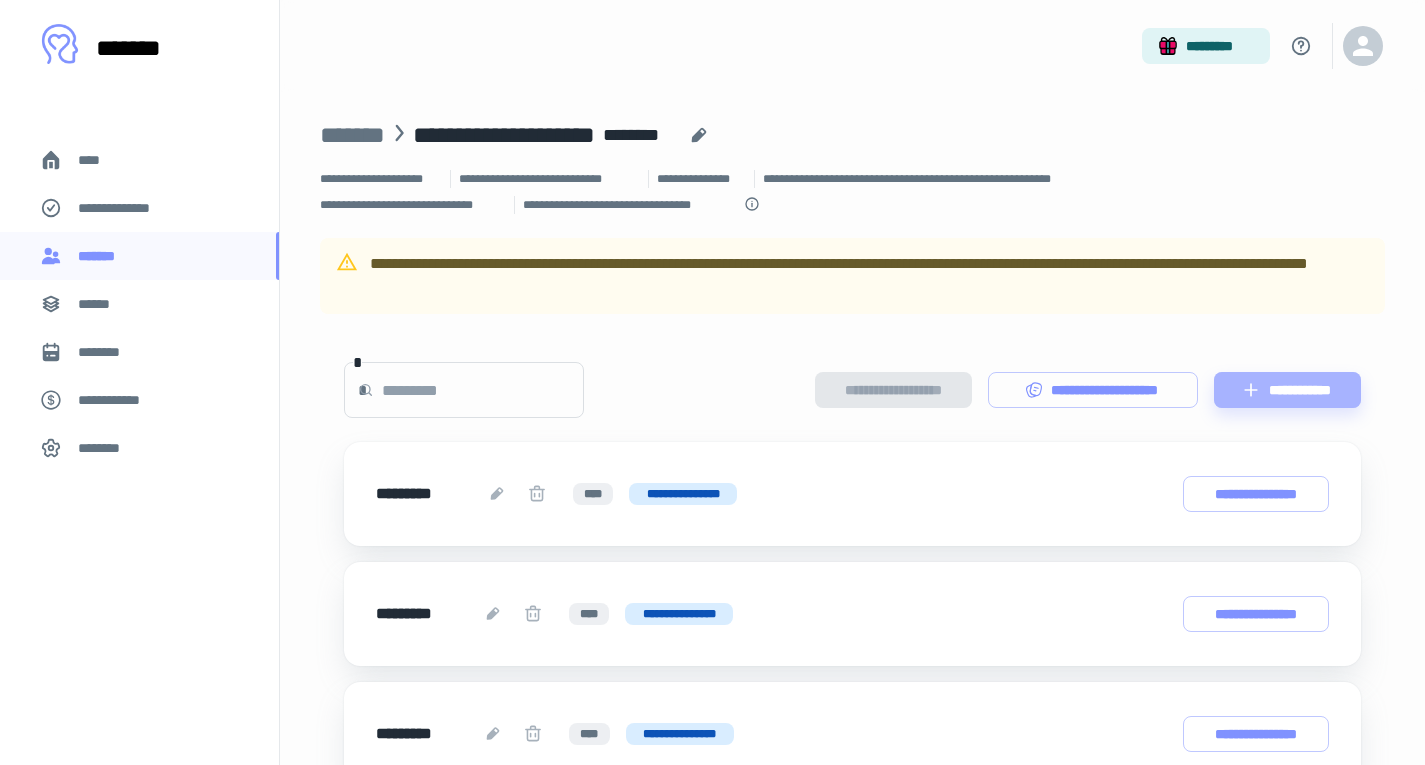 click on "**********" at bounding box center [1287, 390] 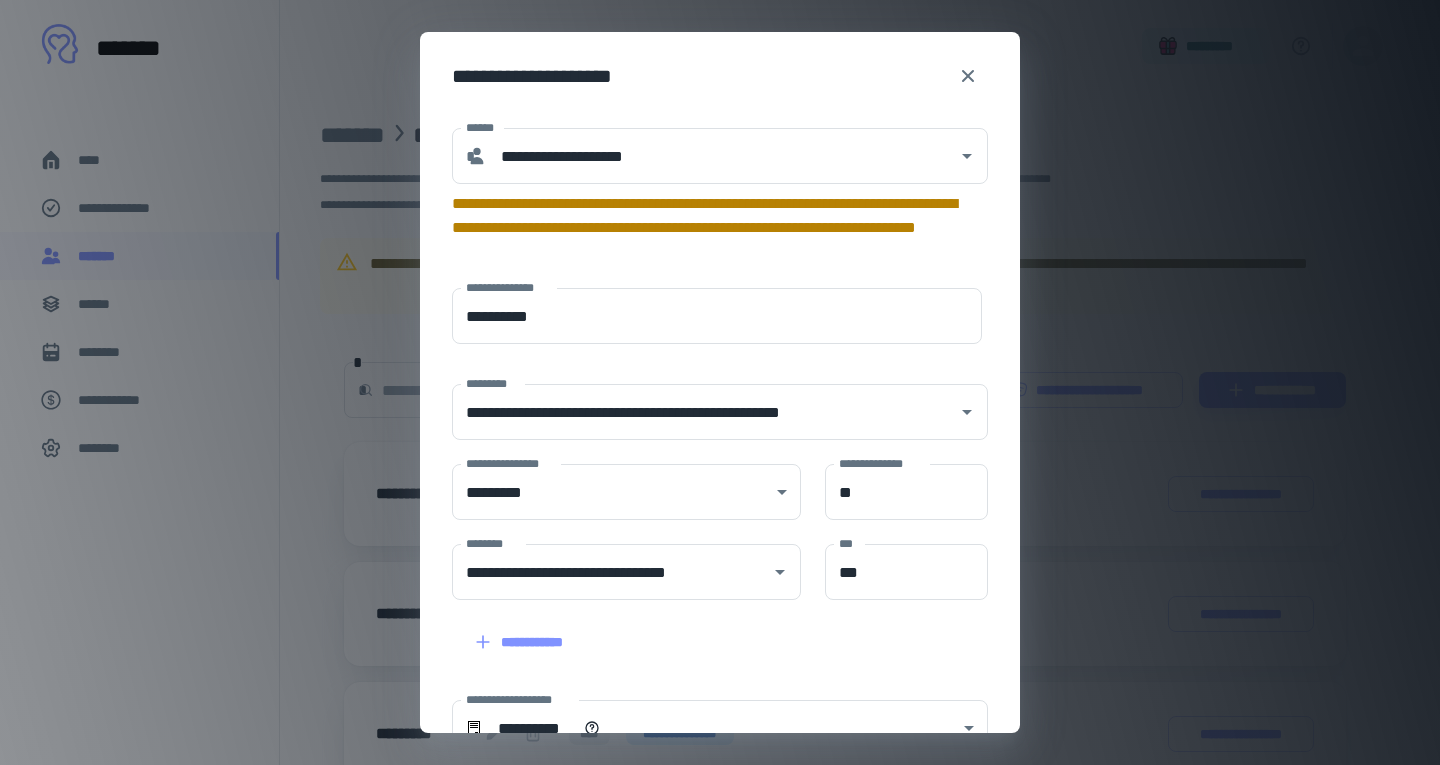 click on "**********" at bounding box center (717, 316) 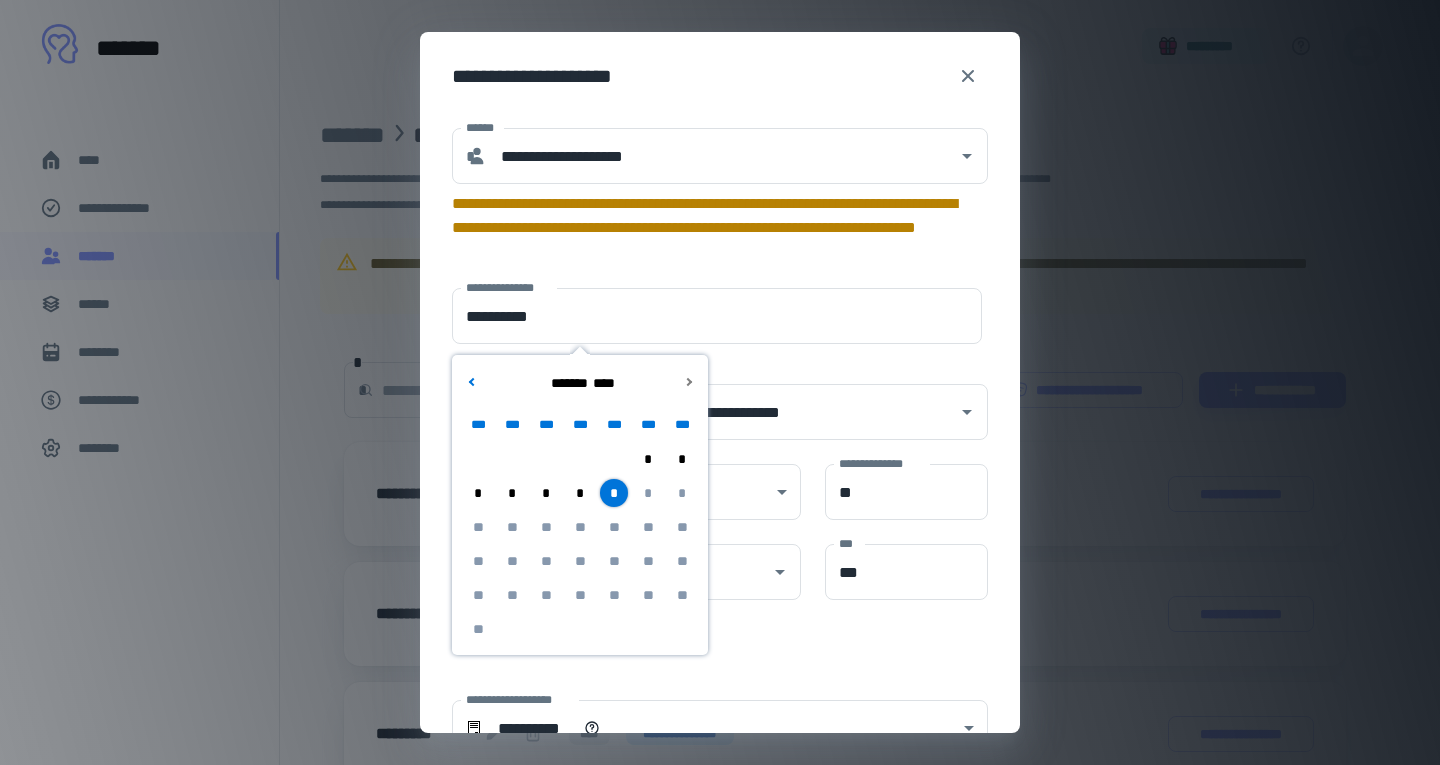 click on "*" at bounding box center [614, 493] 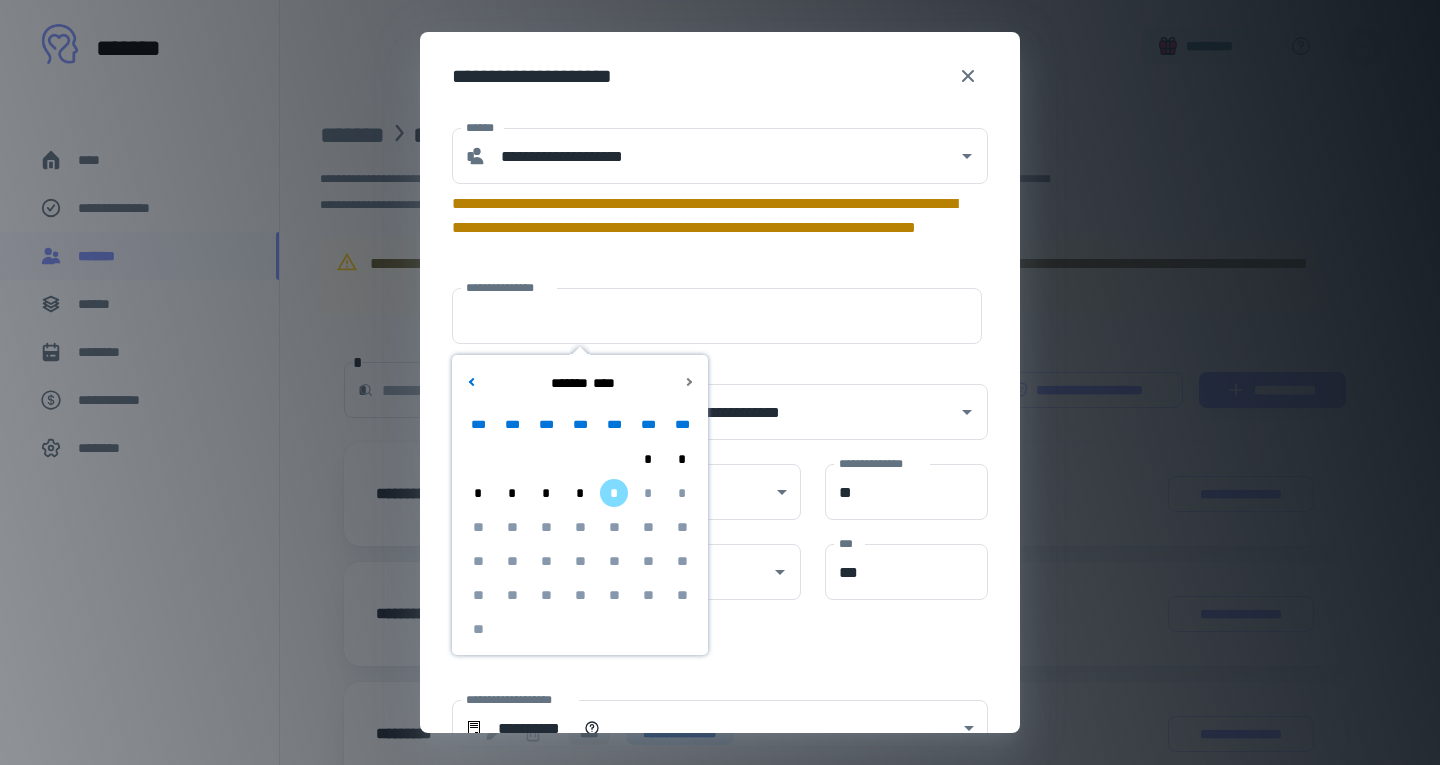click on "*" at bounding box center [512, 493] 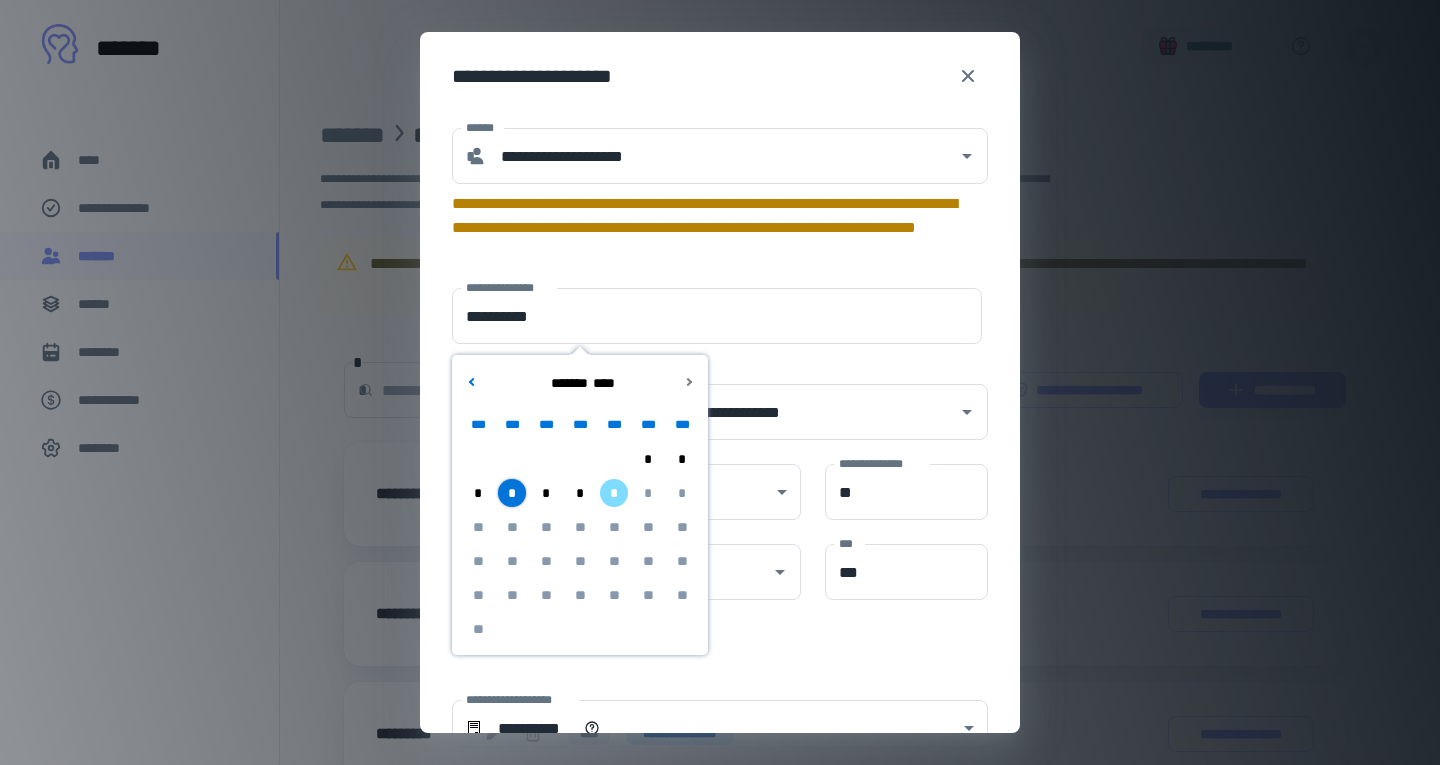 click on "**********" at bounding box center (720, 636) 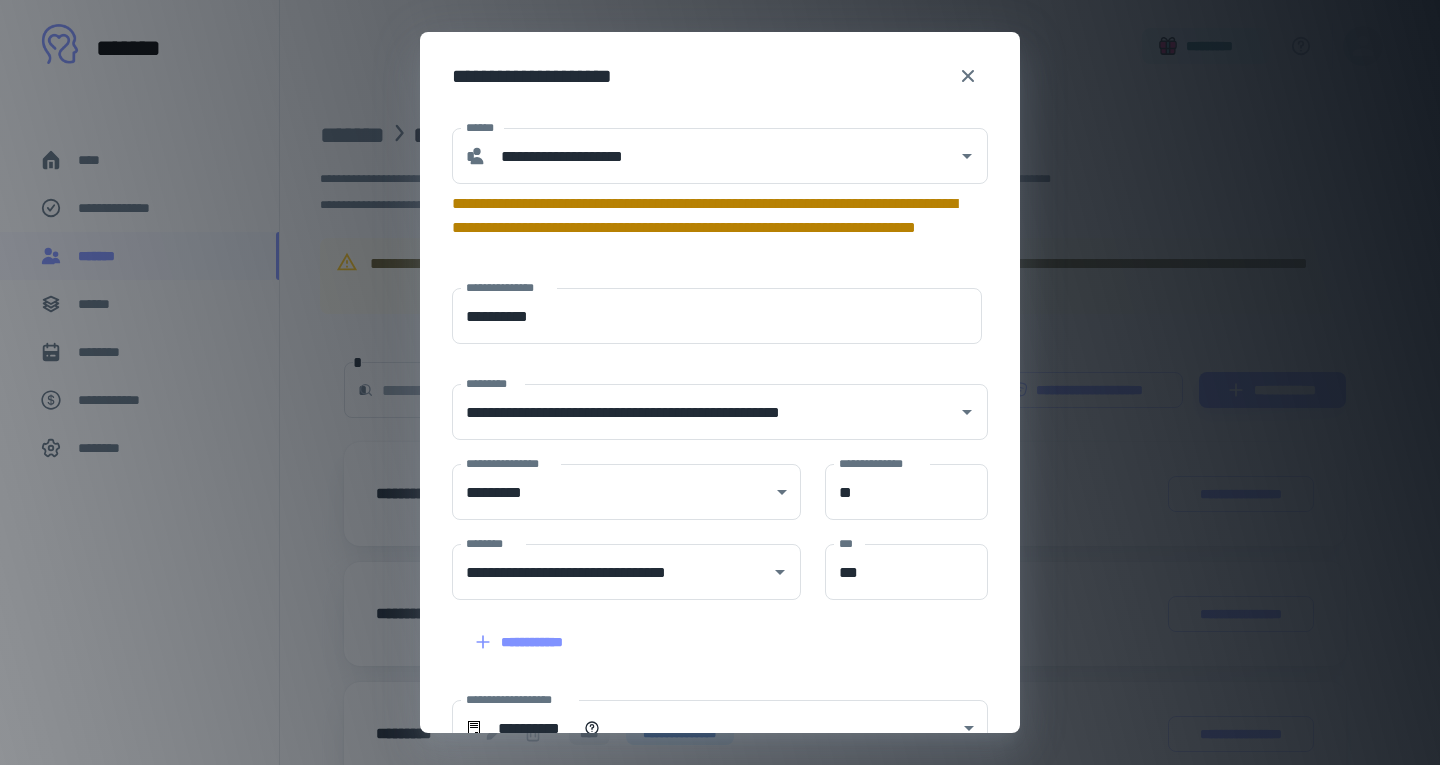 scroll, scrollTop: 283, scrollLeft: 0, axis: vertical 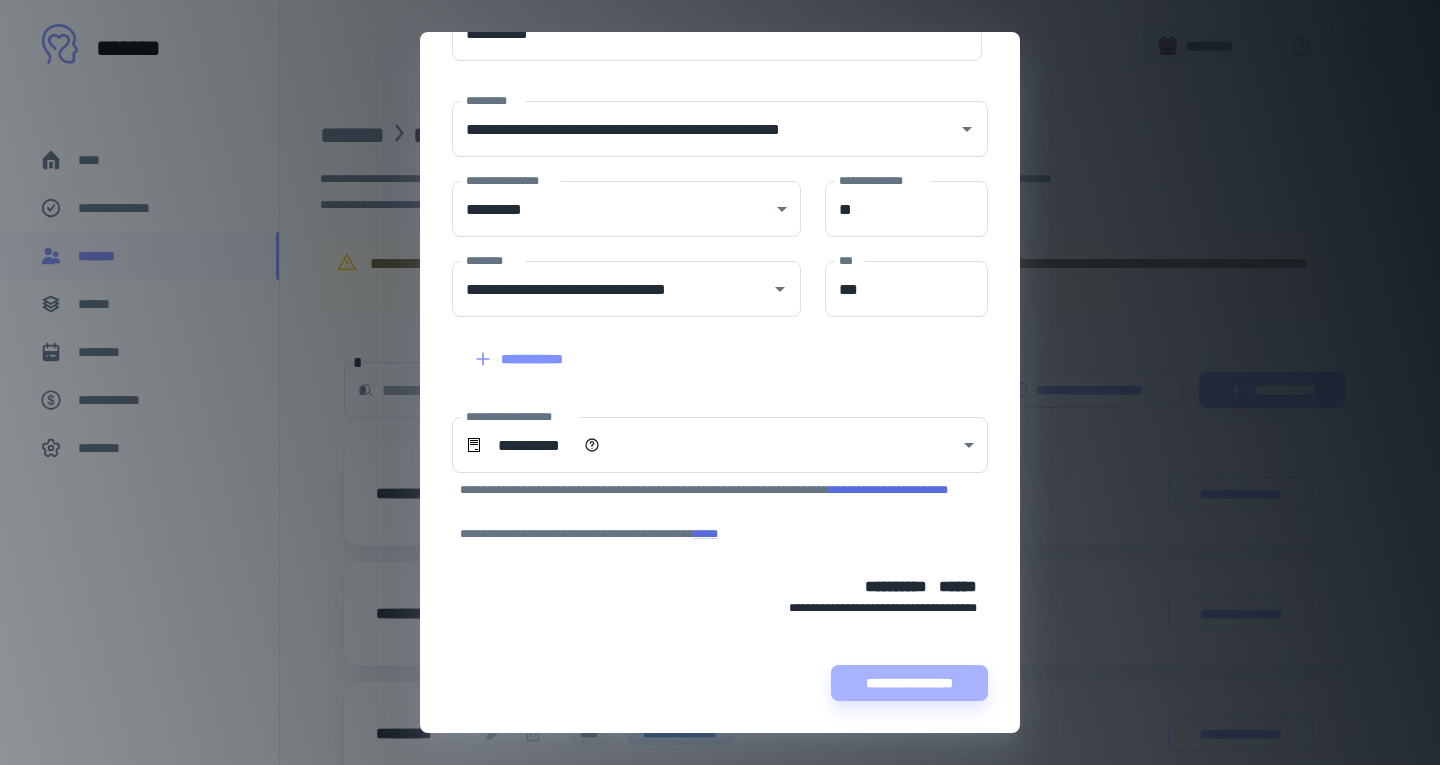click on "**********" at bounding box center (909, 683) 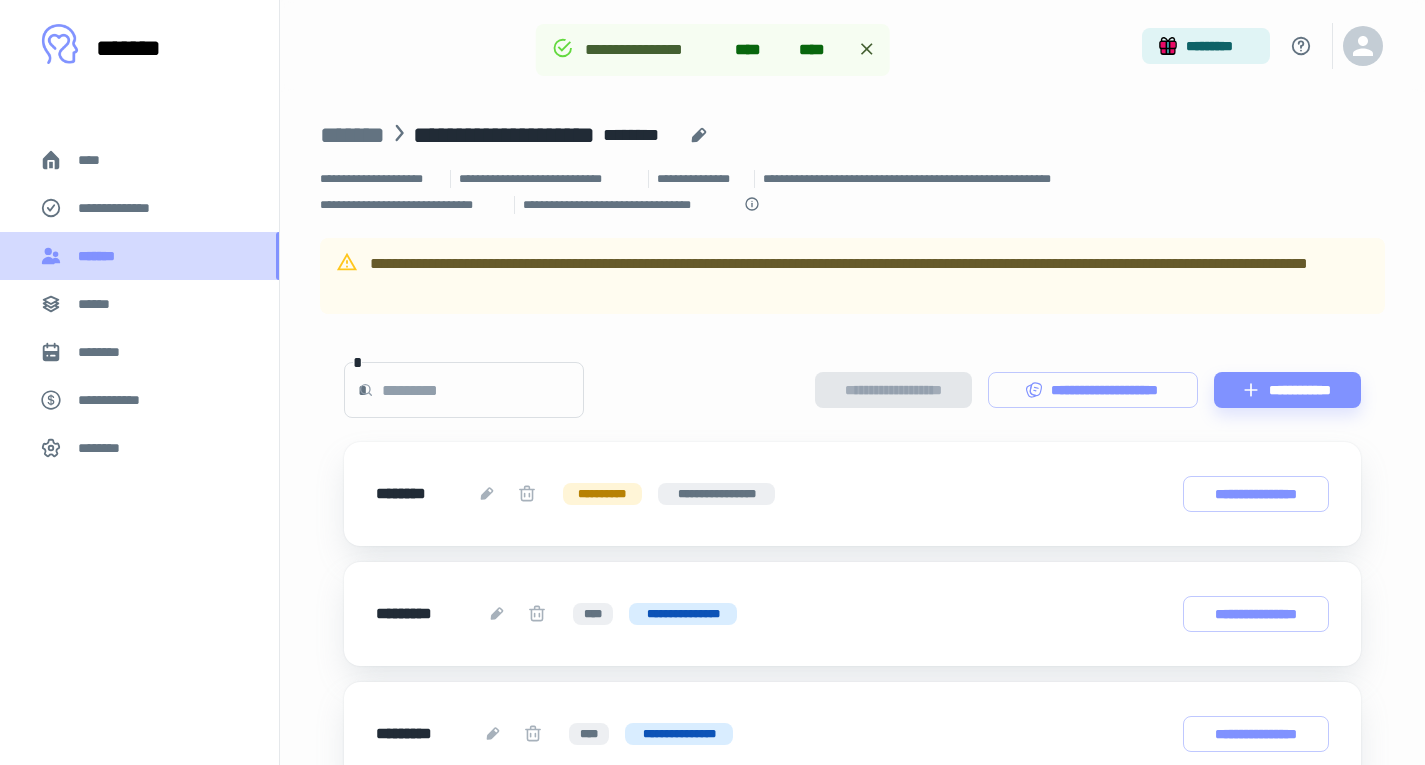 click on "*******" at bounding box center (101, 256) 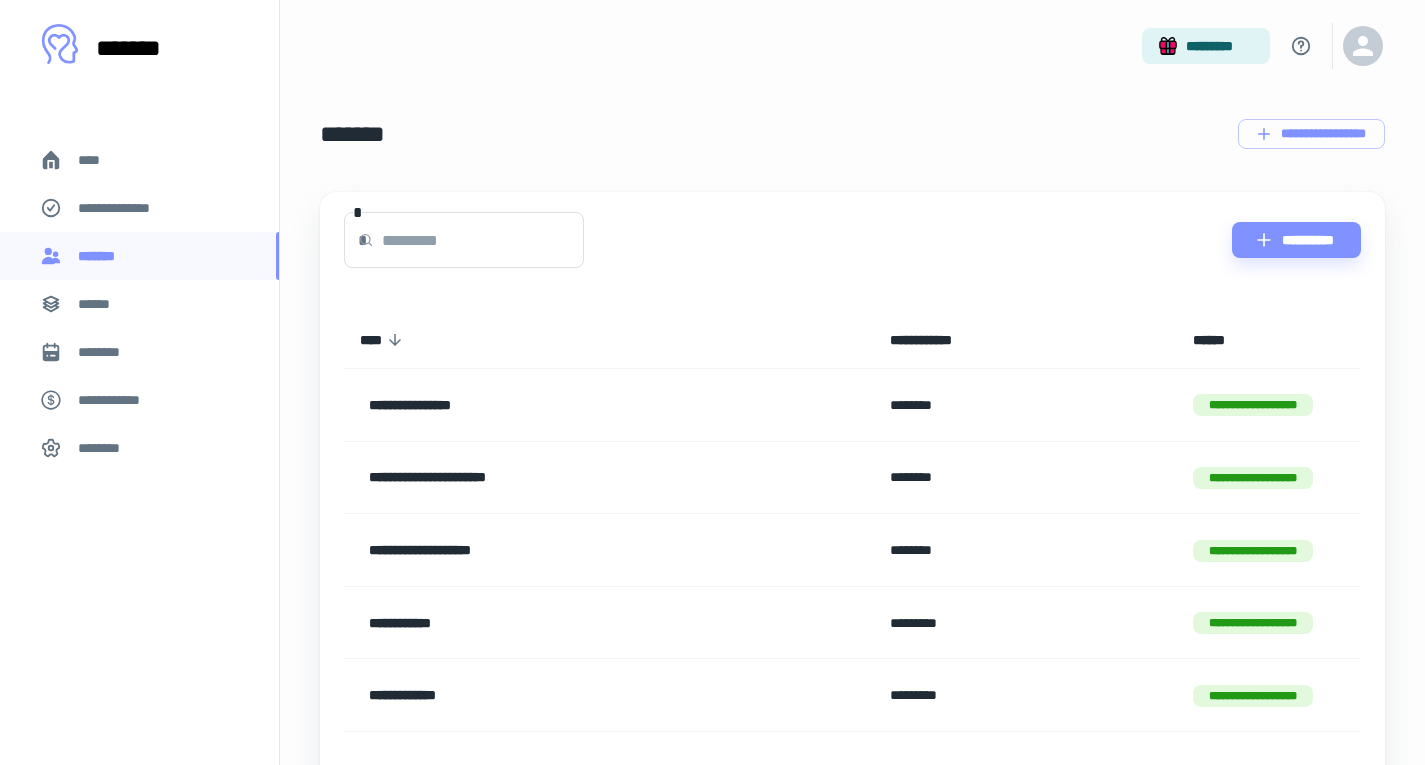 click on "**********" at bounding box center (562, 623) 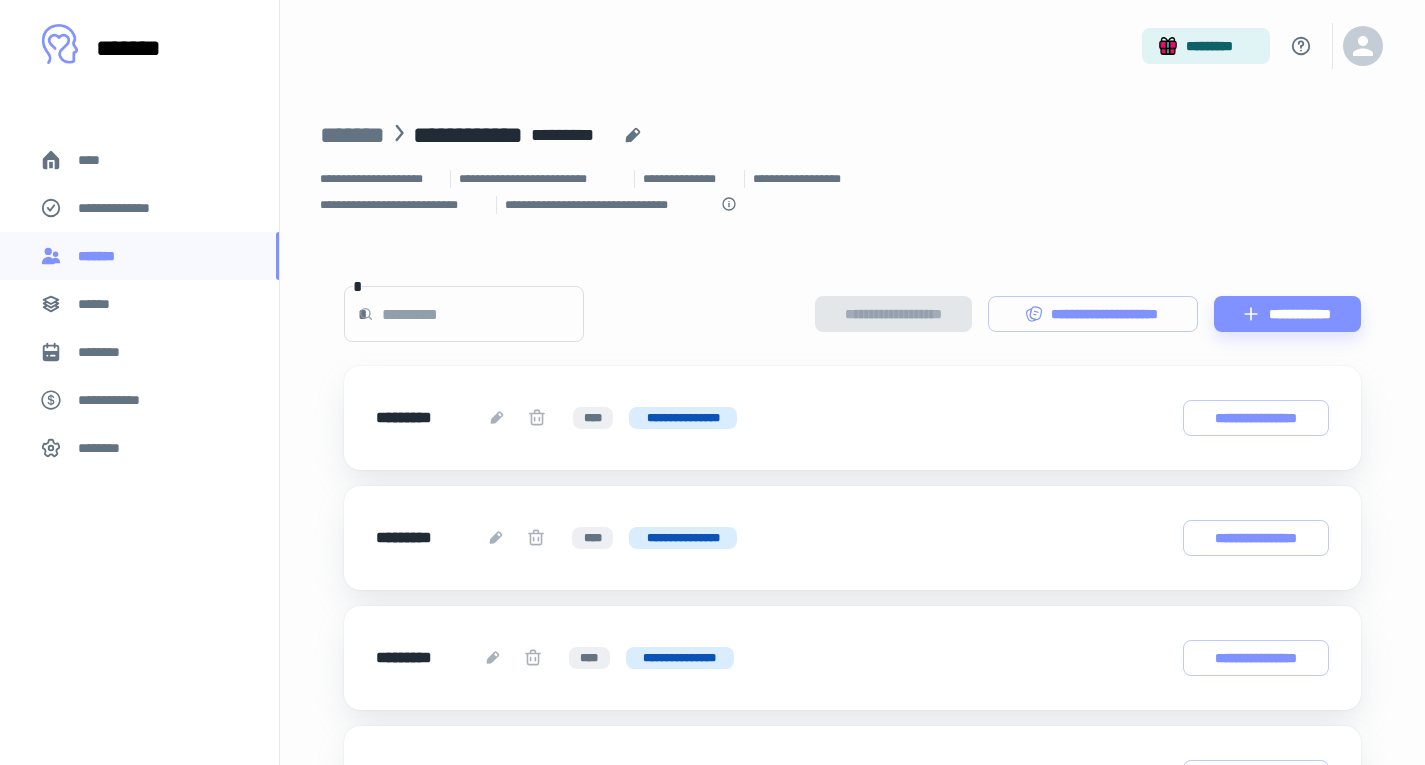 click on "**********" at bounding box center (1287, 314) 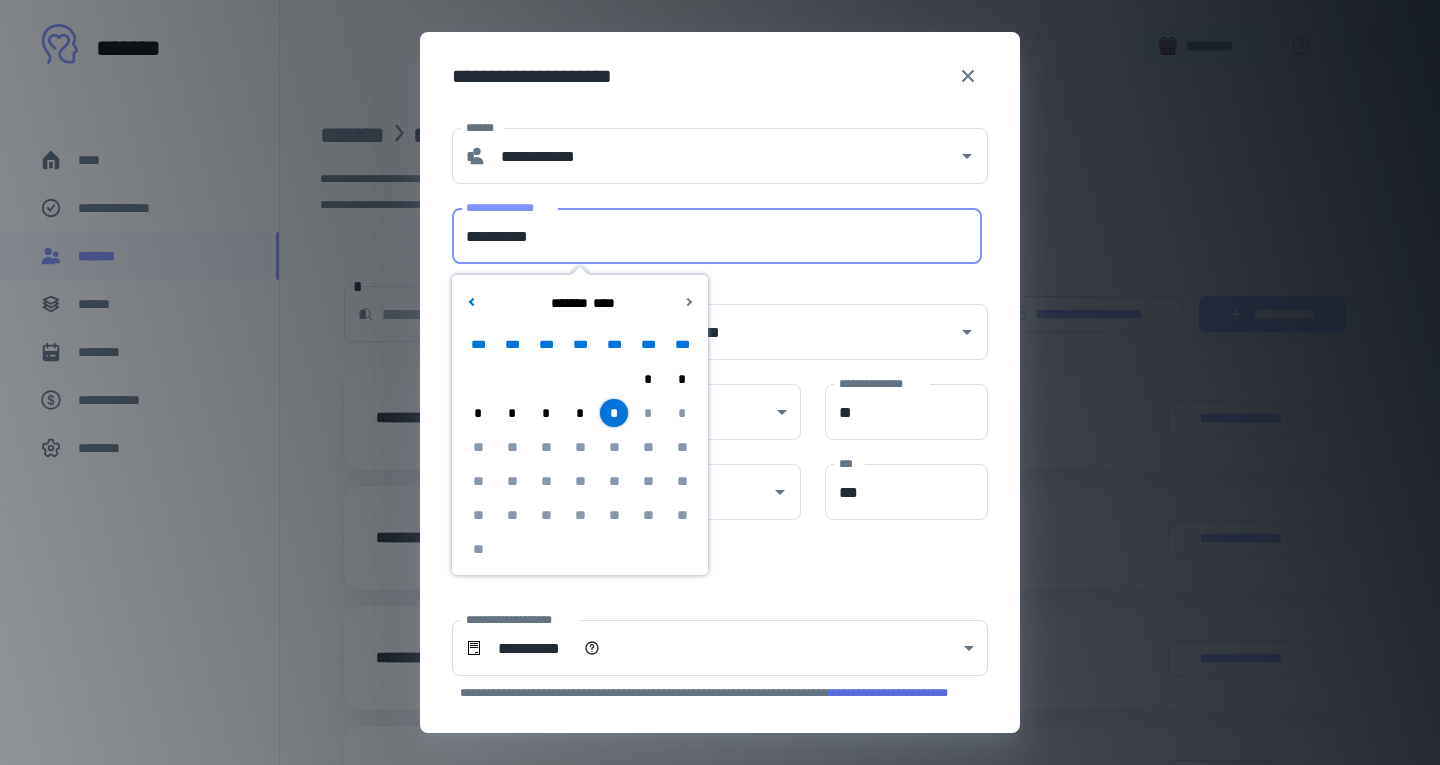click on "**********" at bounding box center [717, 236] 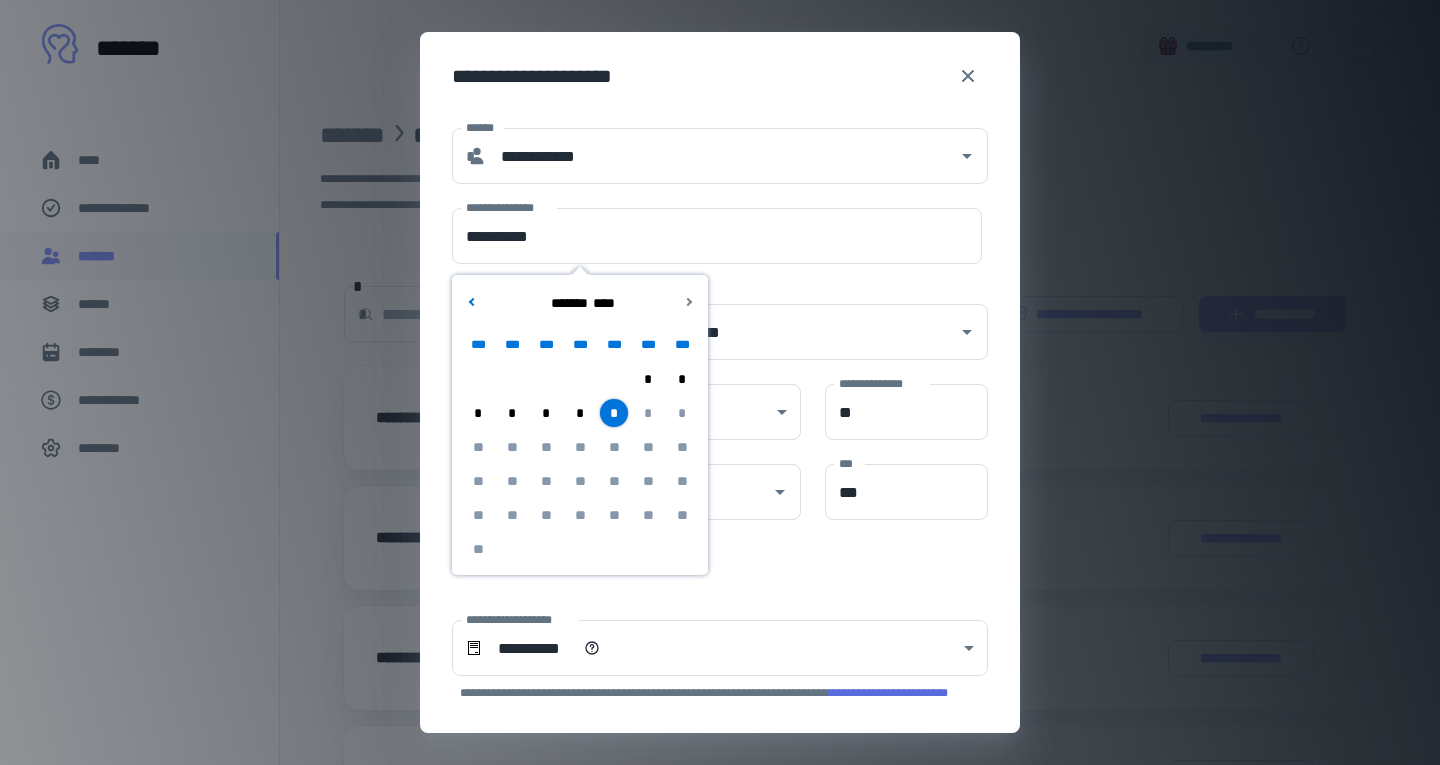 click on "*" at bounding box center [614, 413] 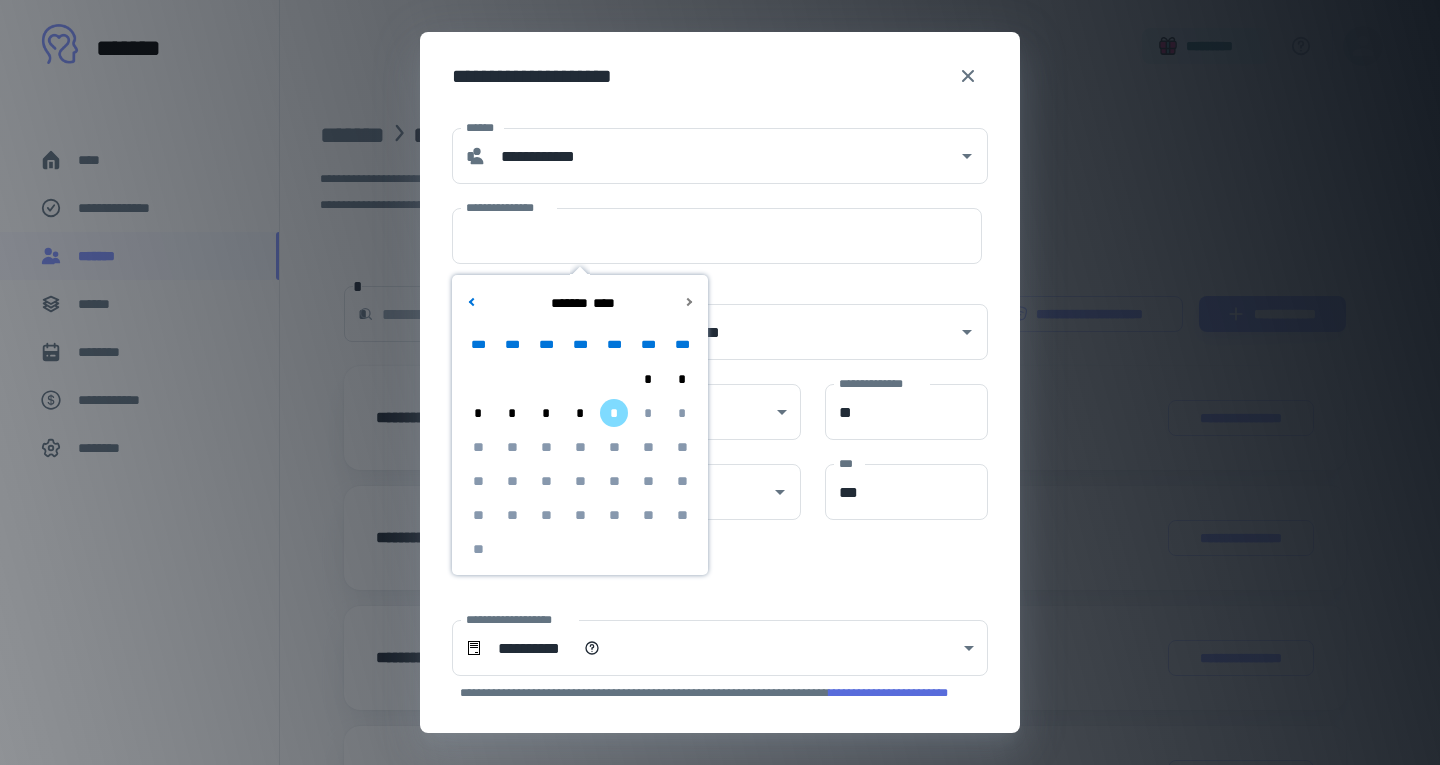 click on "*" at bounding box center (580, 413) 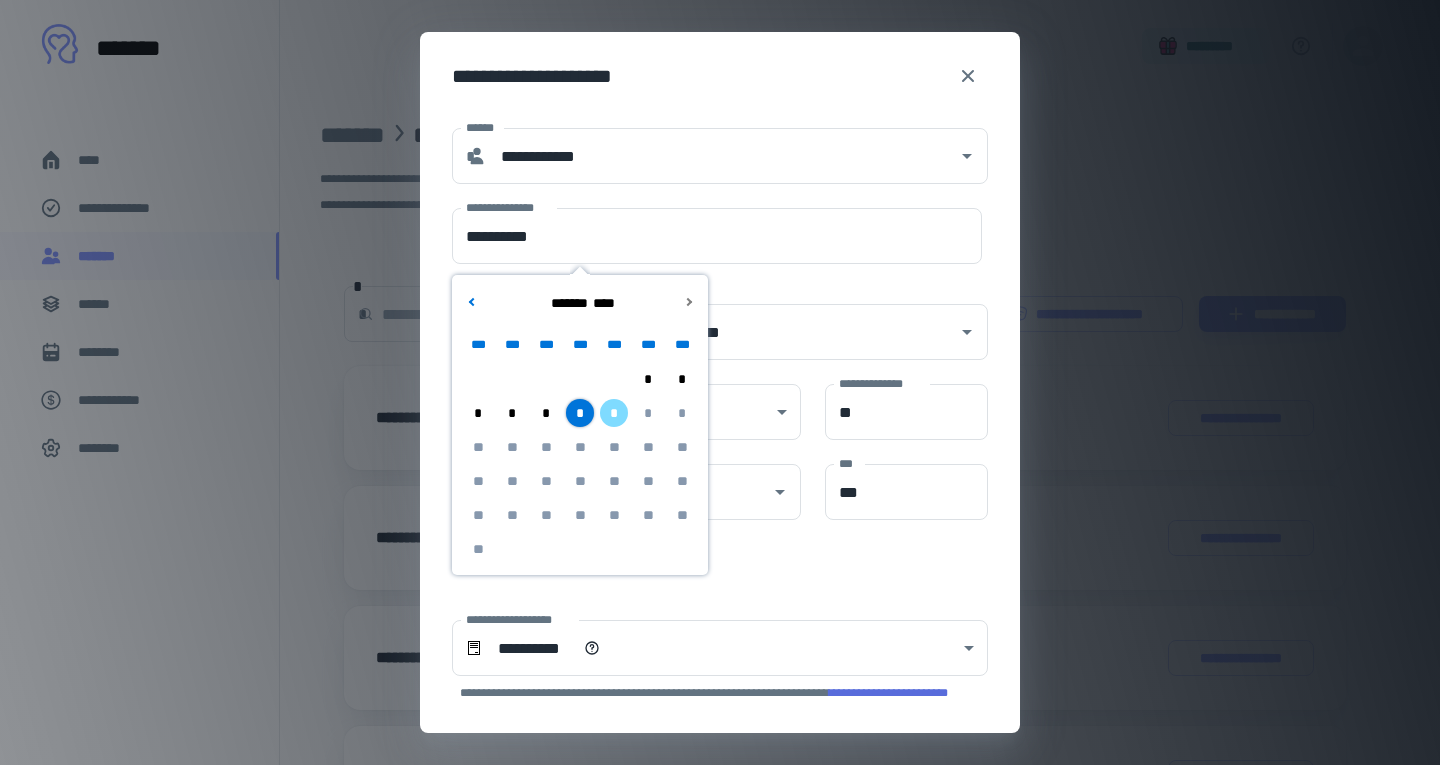 click on "**********" at bounding box center (708, 550) 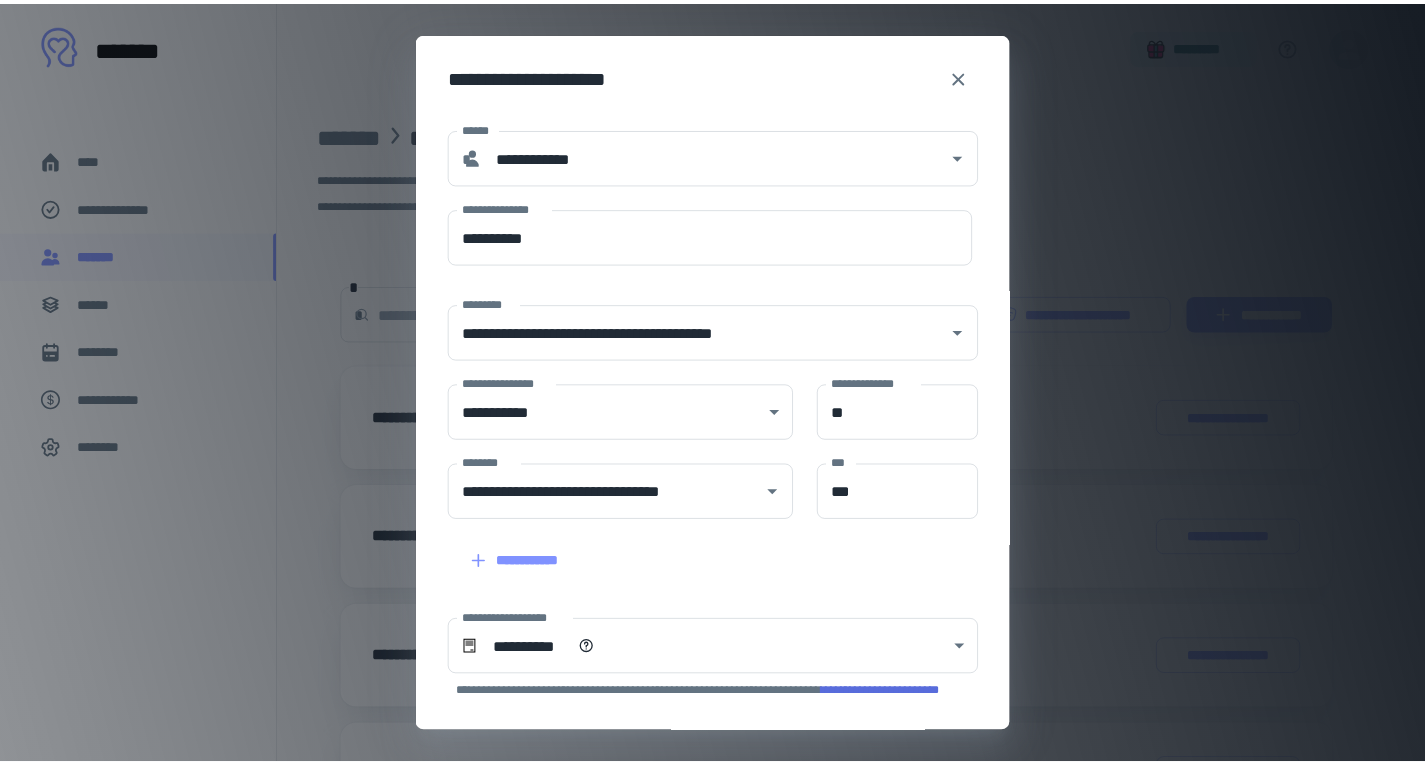 scroll, scrollTop: 203, scrollLeft: 0, axis: vertical 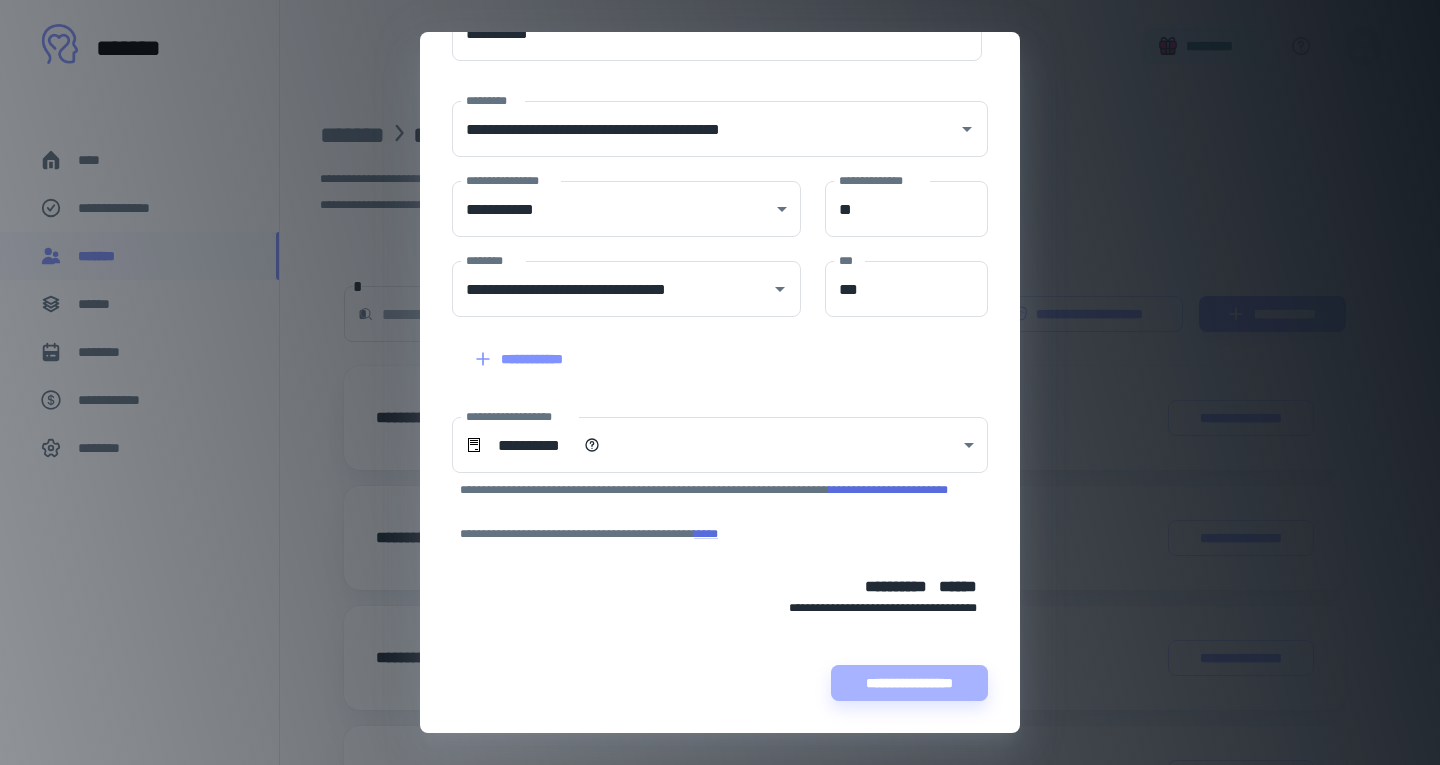 click on "**********" at bounding box center (909, 683) 